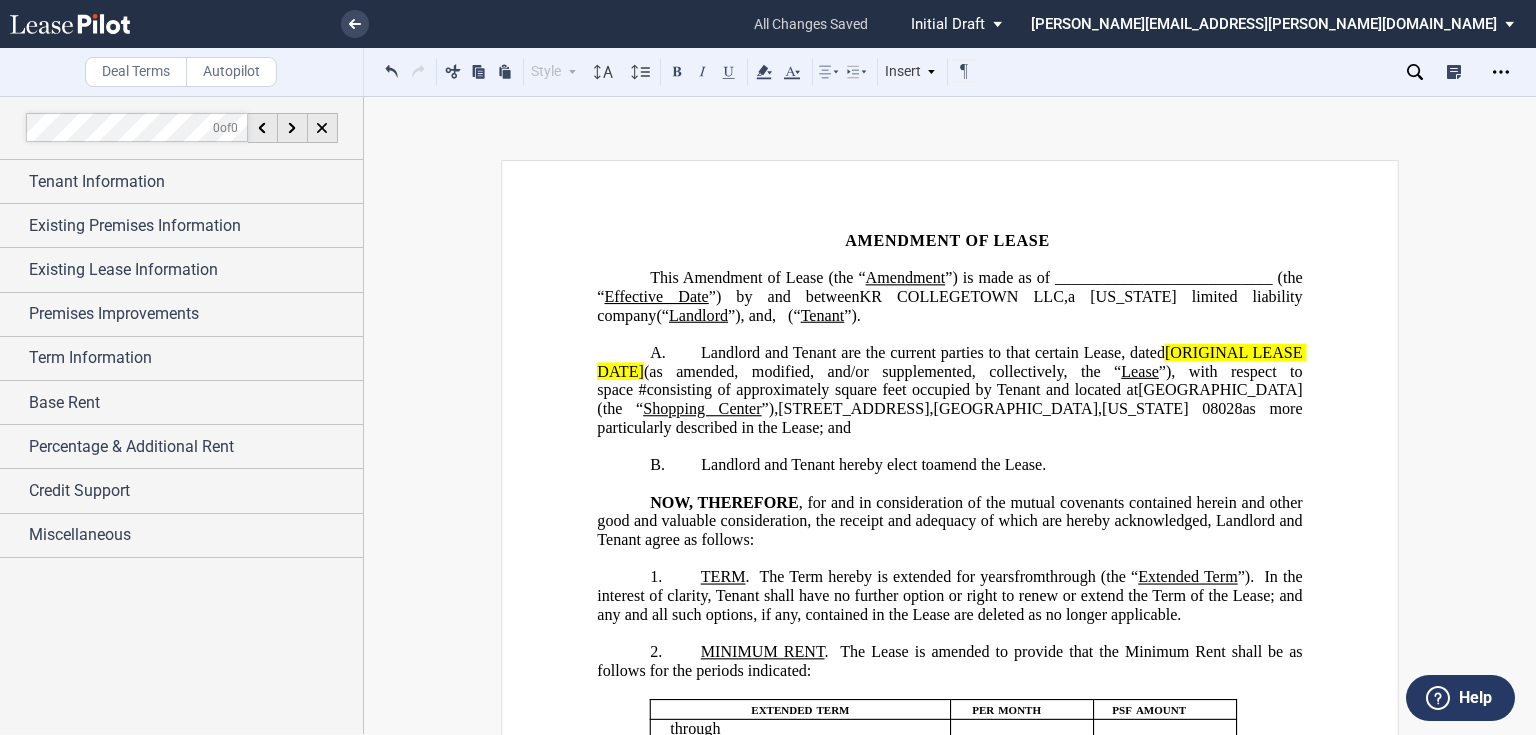 scroll, scrollTop: 0, scrollLeft: 0, axis: both 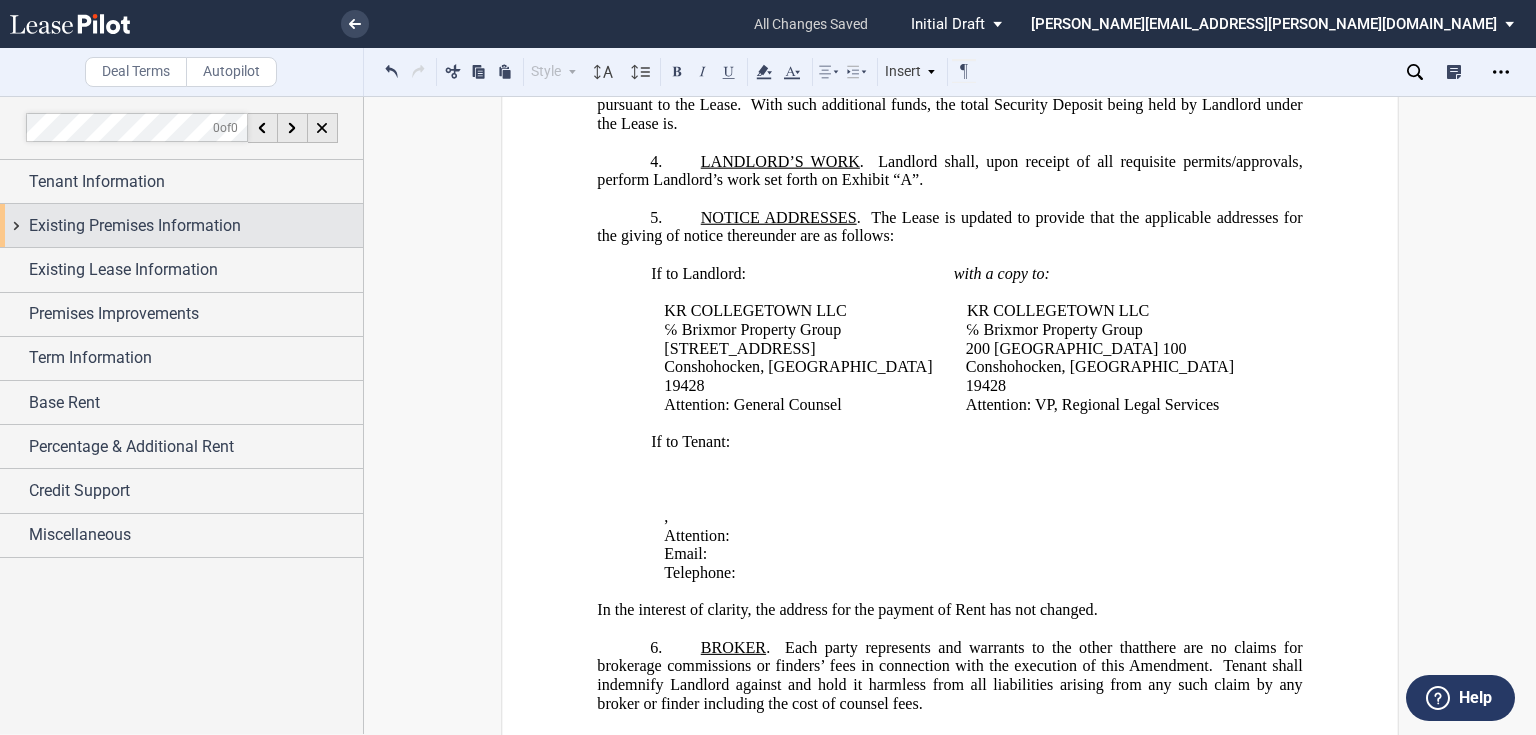 click on "Existing Premises Information" at bounding box center (181, 225) 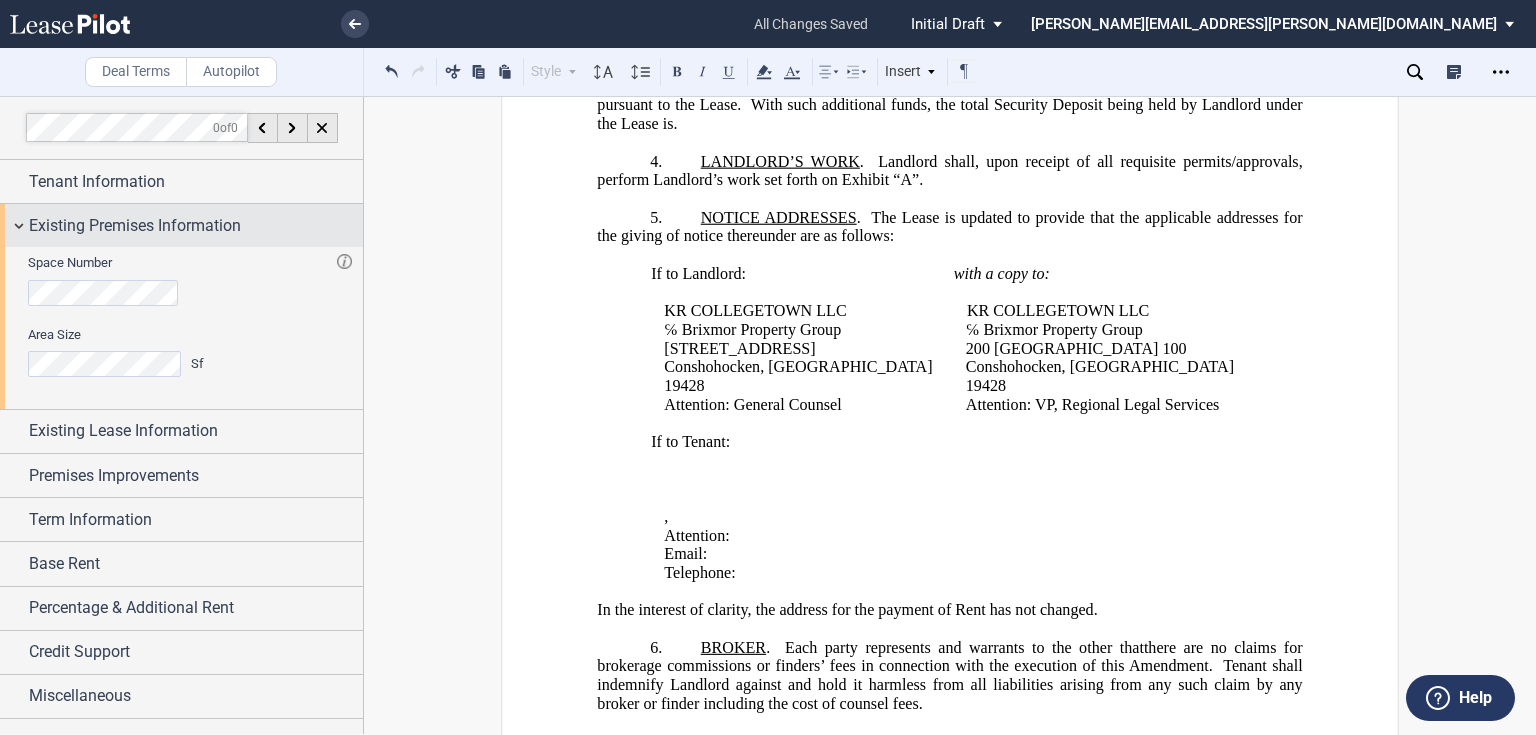 click on "Existing Premises Information" at bounding box center [135, 226] 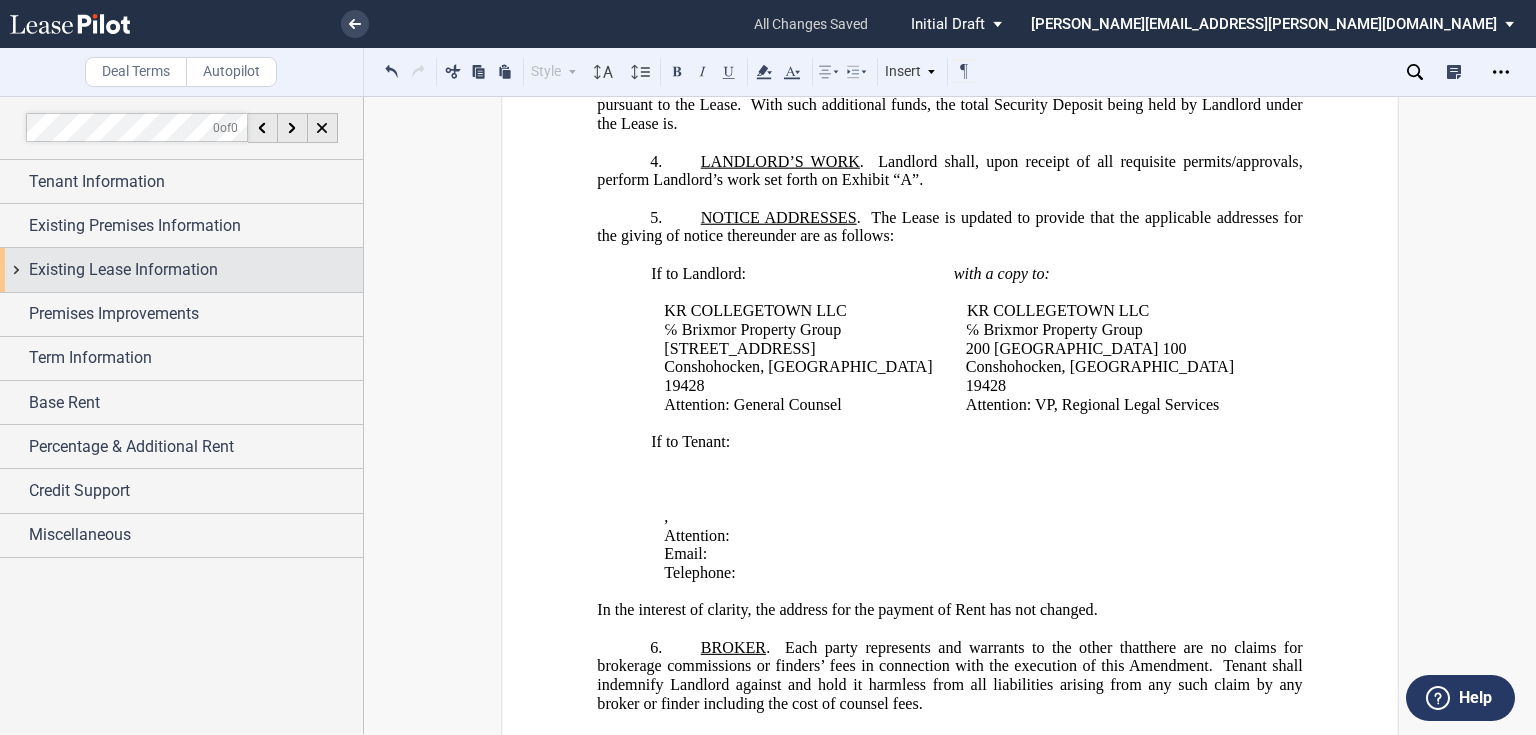 click on "Existing Lease Information" at bounding box center (181, 269) 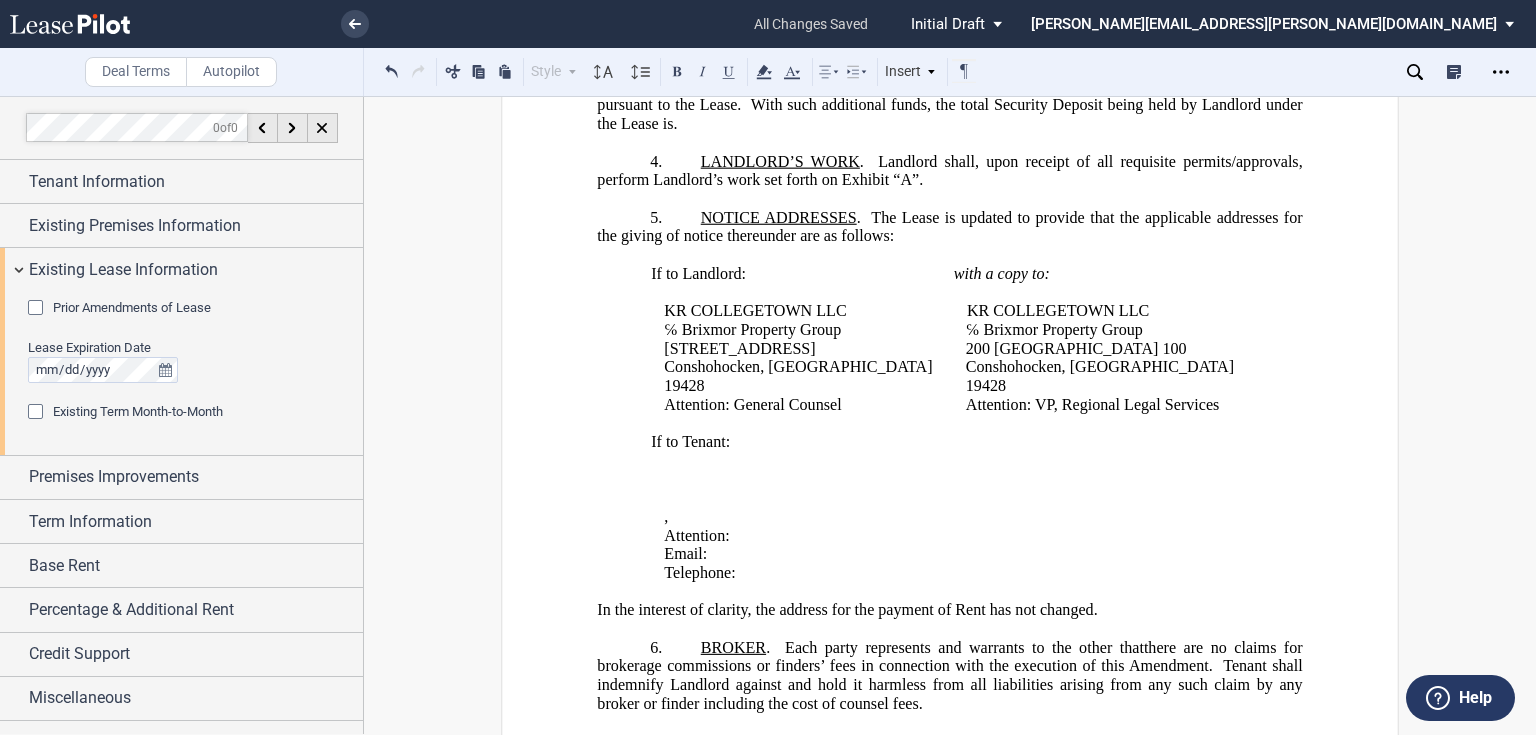 click on "Prior Amendments of Lease" at bounding box center [132, 307] 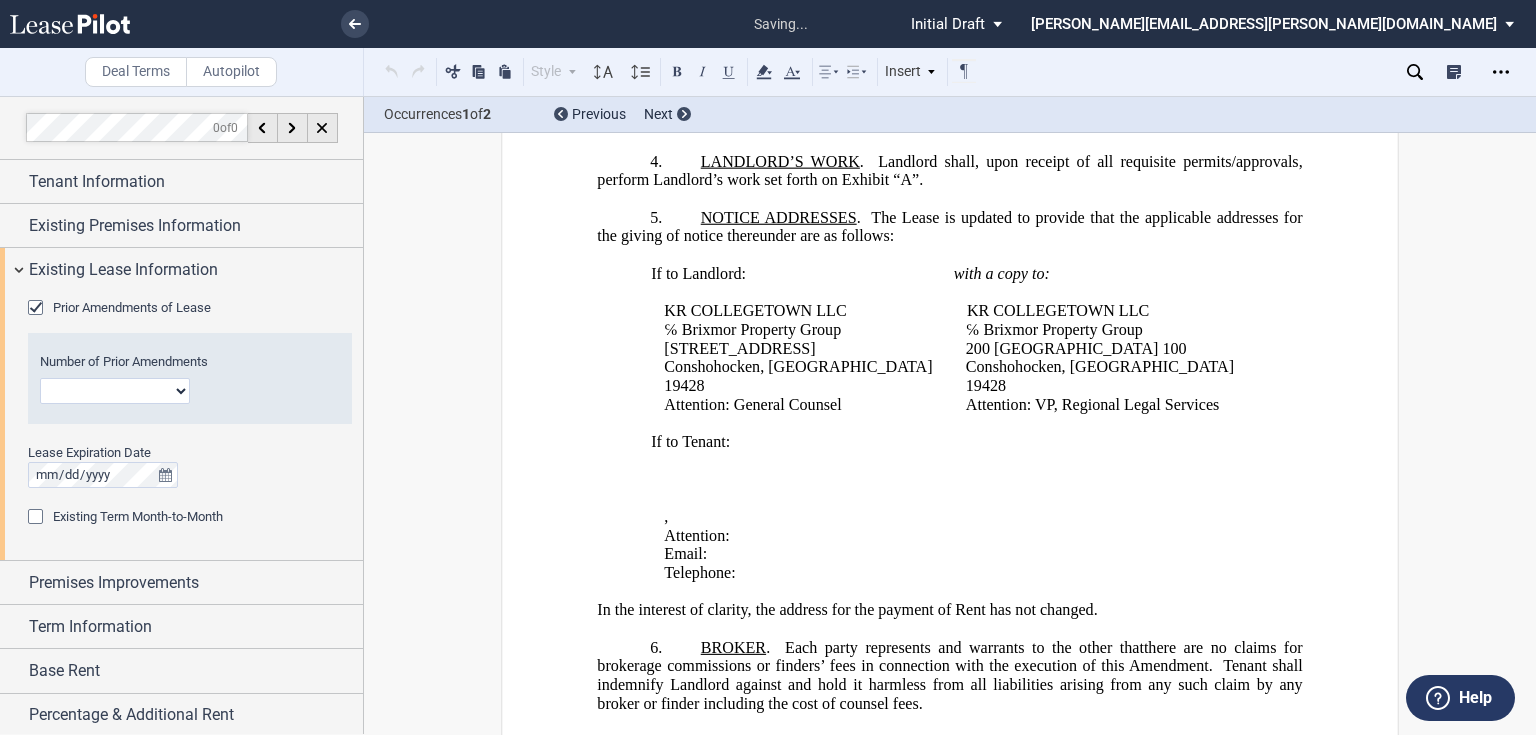 scroll, scrollTop: 587, scrollLeft: 0, axis: vertical 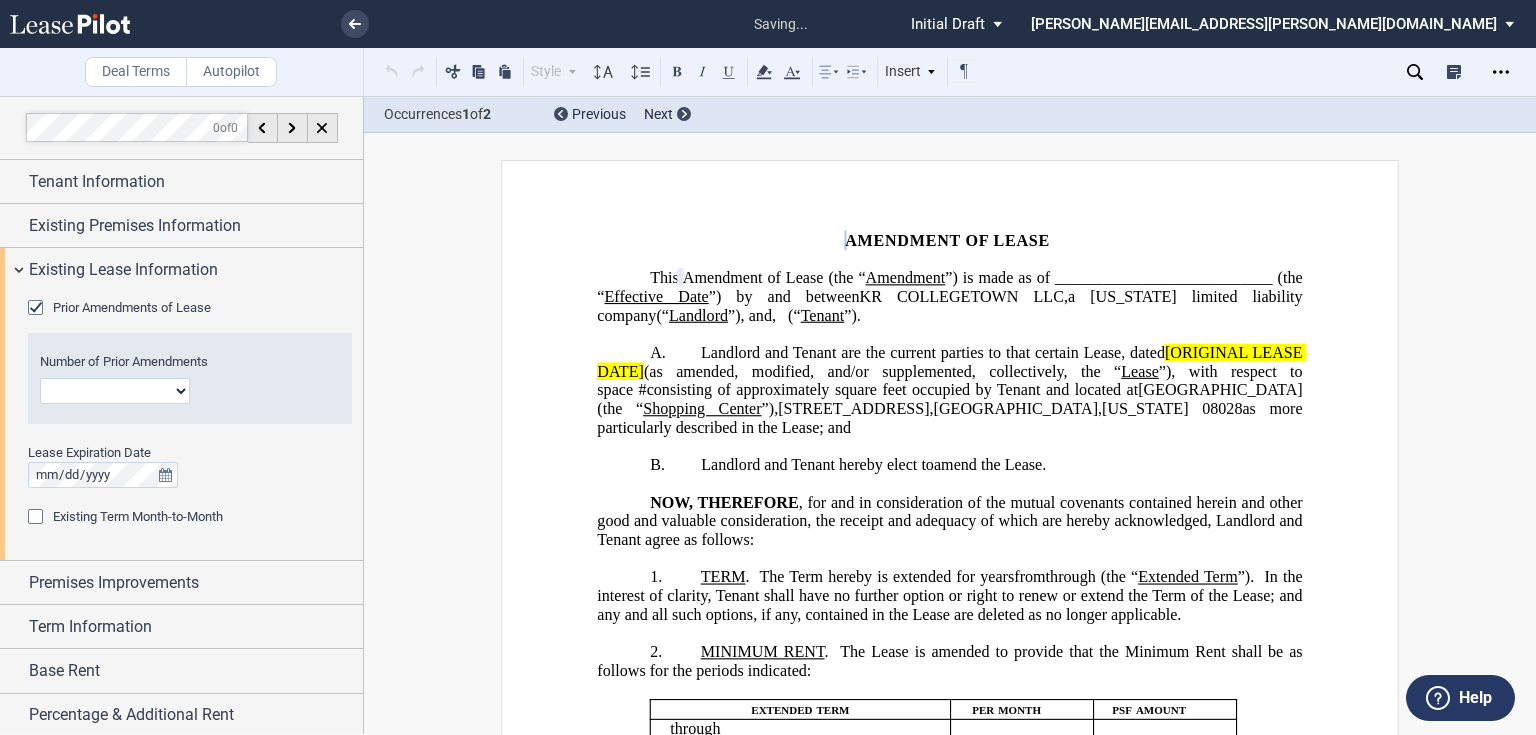 click on "1 2 3 4 5 6 7 8 9 10 11 12" 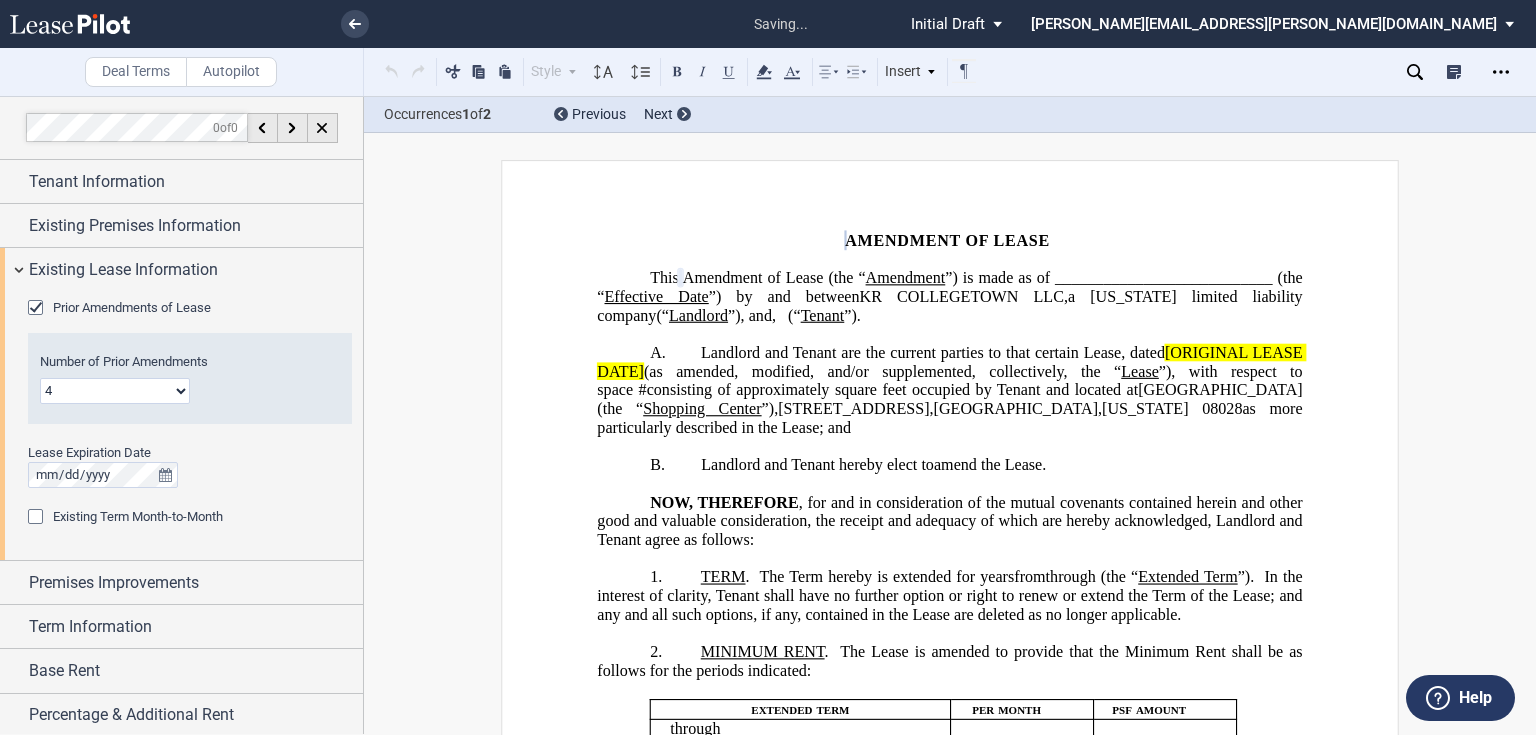 click on "1 2 3 4 5 6 7 8 9 10 11 12" 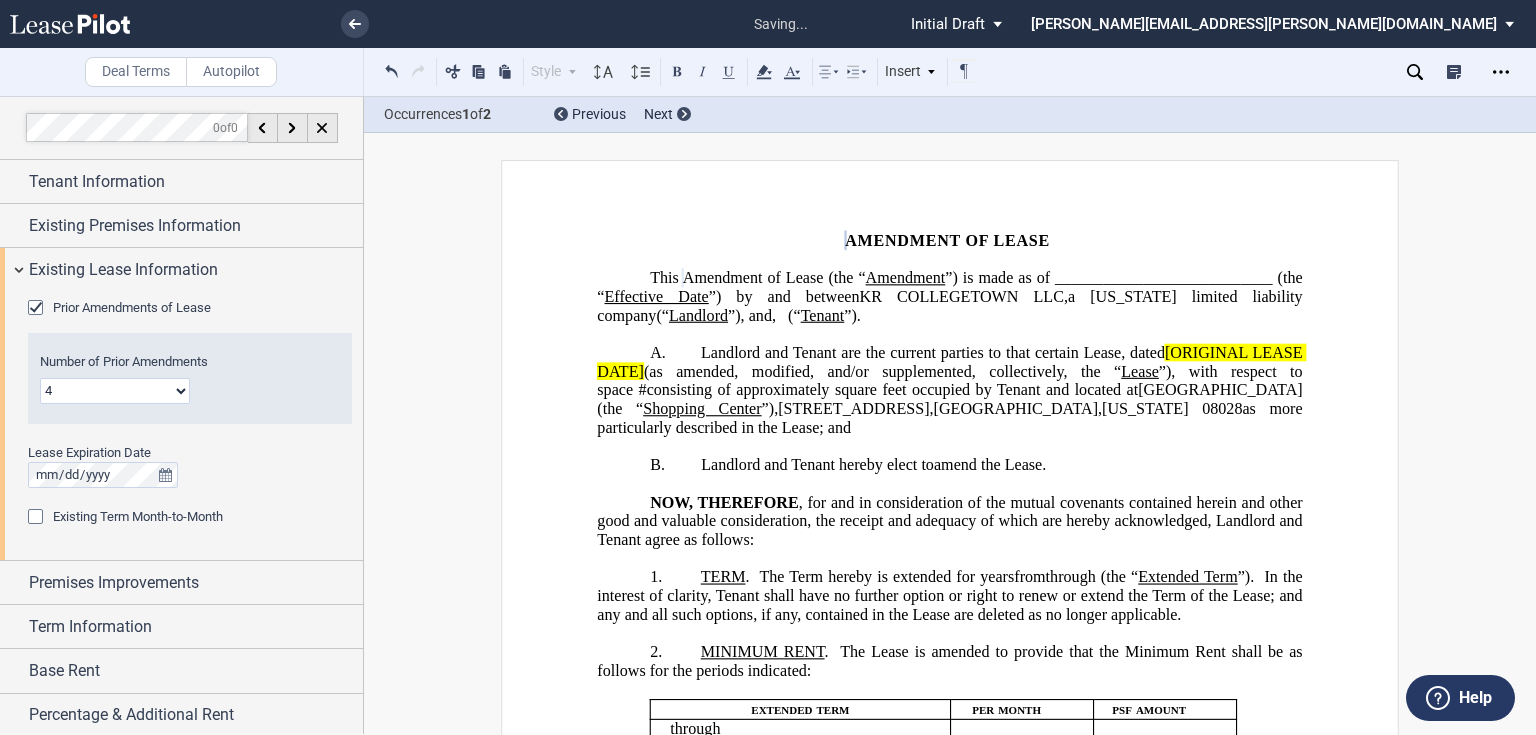 click on "Lease Expiration Date" 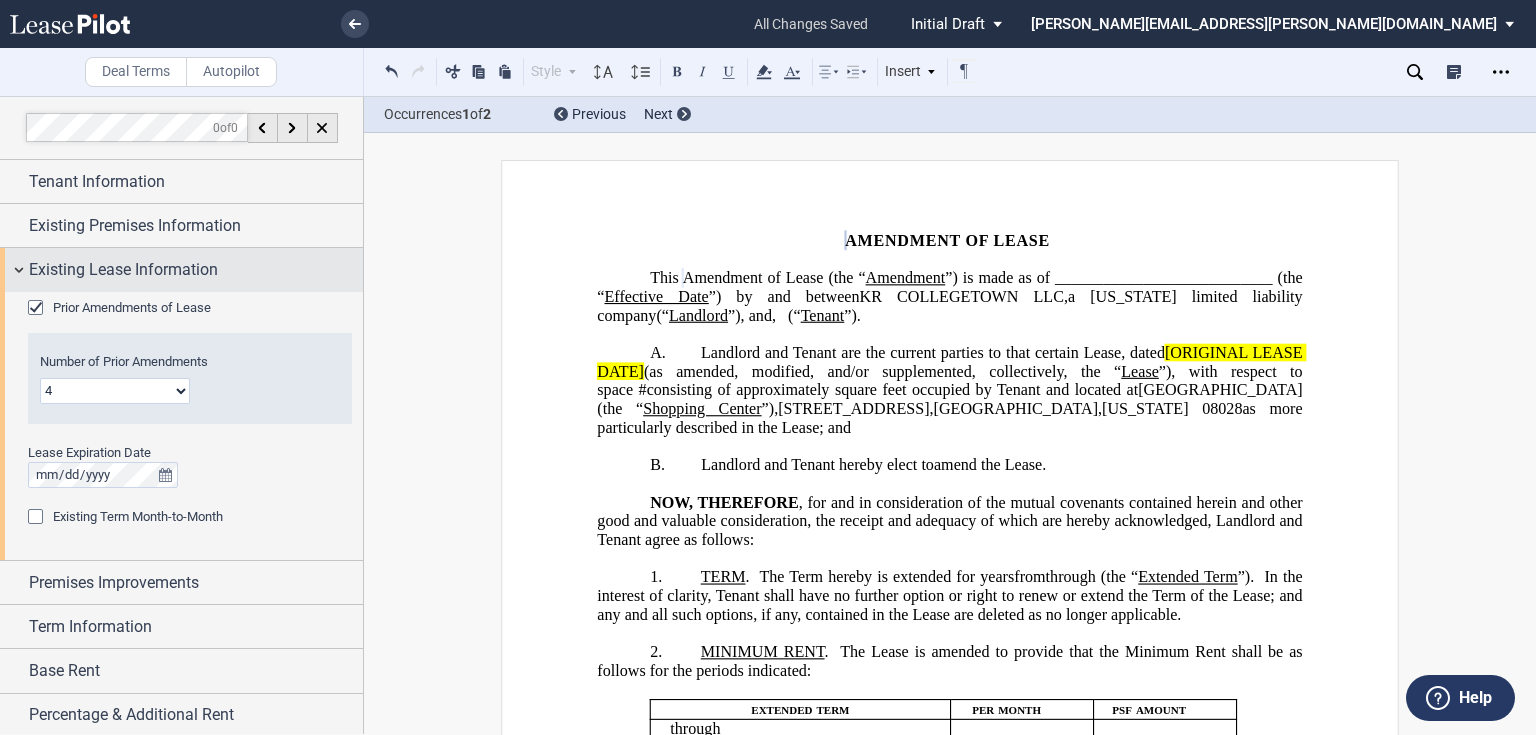 click on "Existing Lease Information" at bounding box center [123, 270] 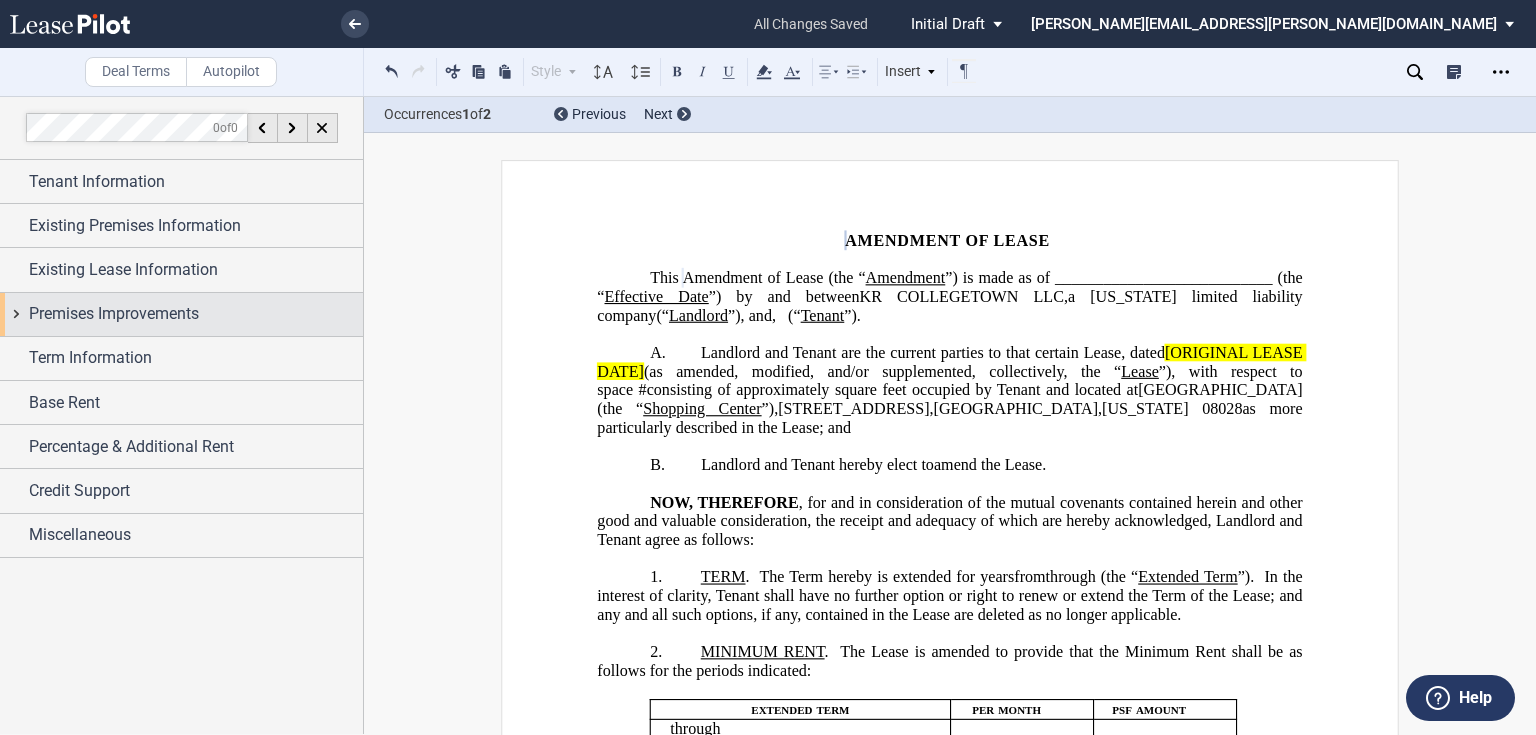 click on "Premises Improvements" at bounding box center [181, 314] 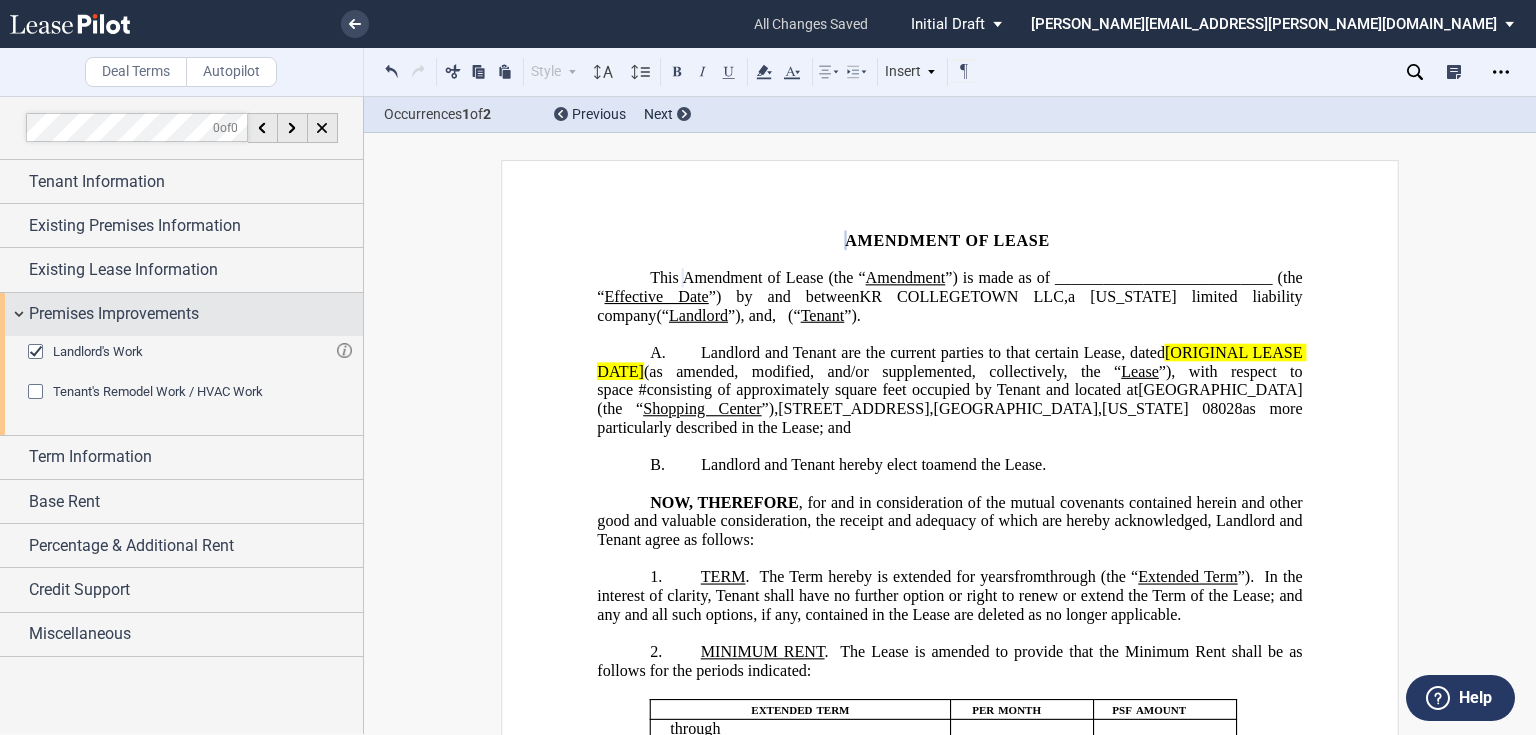 click on "Premises Improvements" at bounding box center (181, 314) 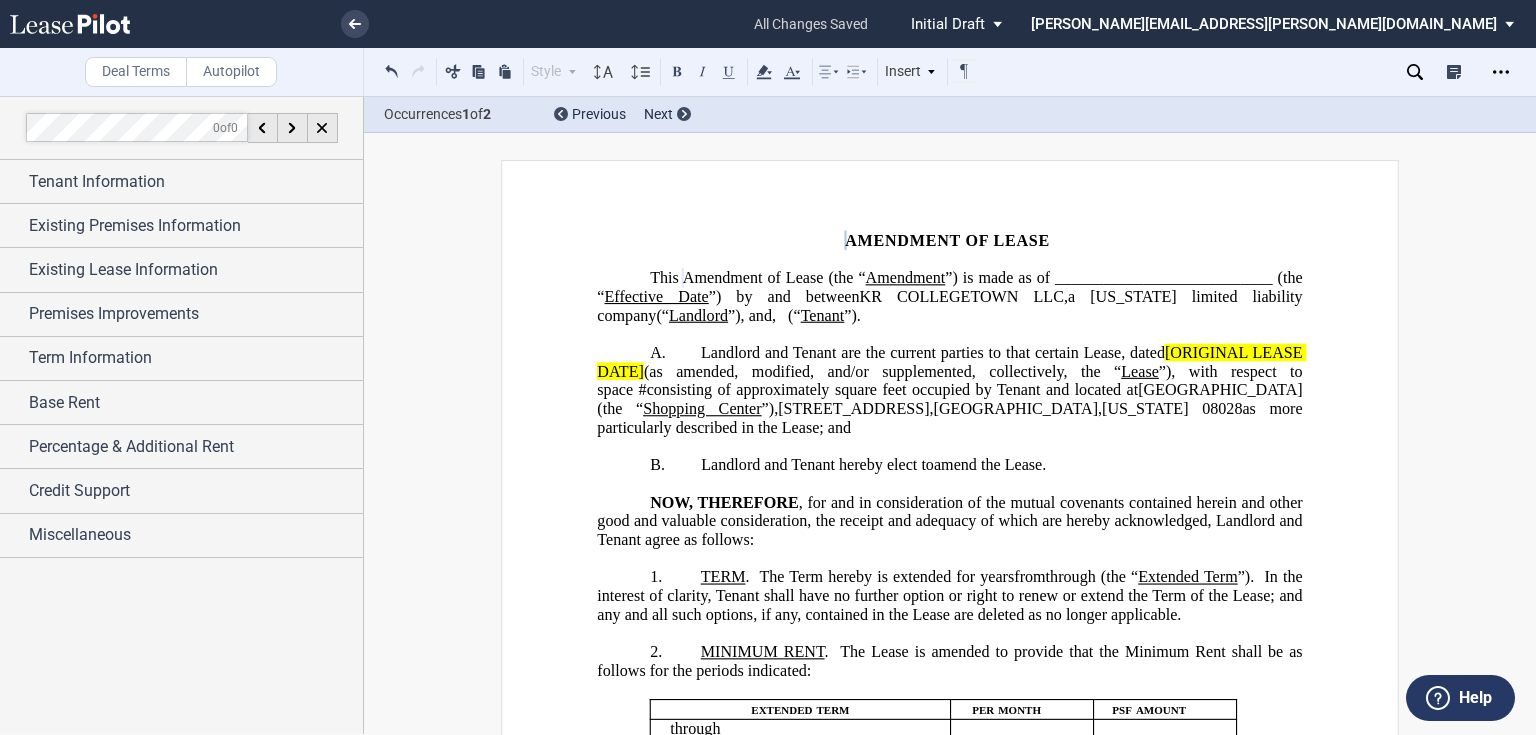 scroll, scrollTop: 80, scrollLeft: 0, axis: vertical 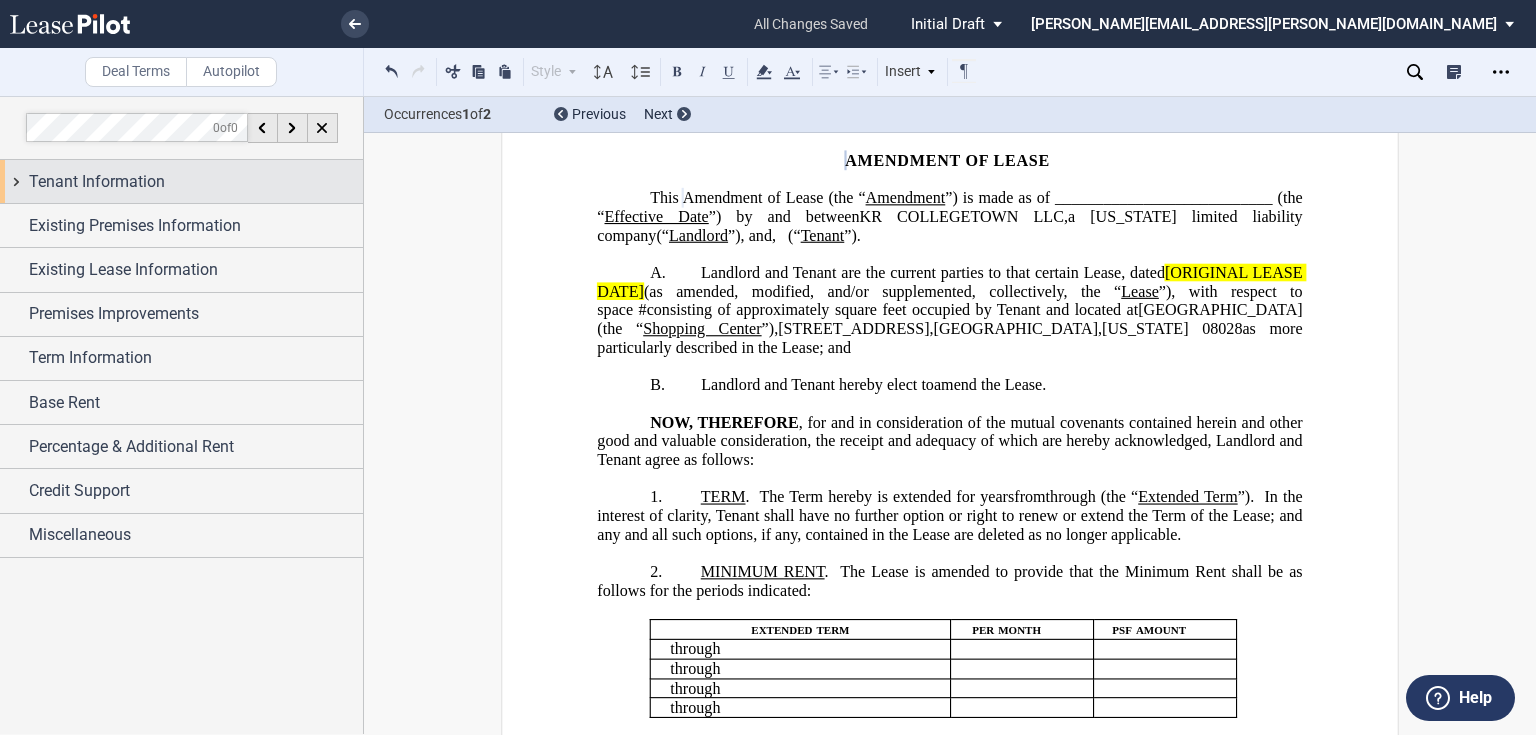 click on "Tenant Information" at bounding box center [196, 182] 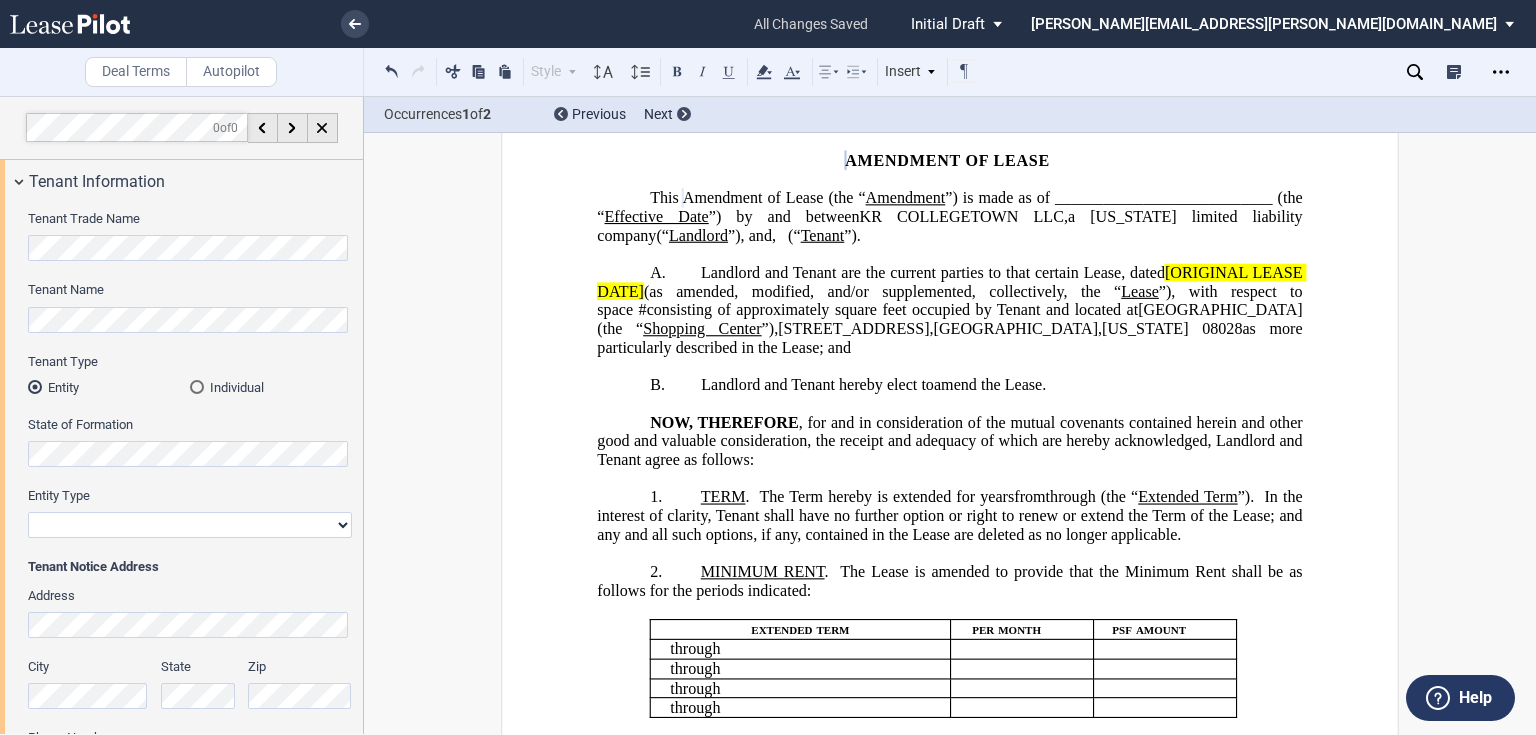 drag, startPoint x: 1160, startPoint y: 270, endPoint x: 1204, endPoint y: 266, distance: 44.181442 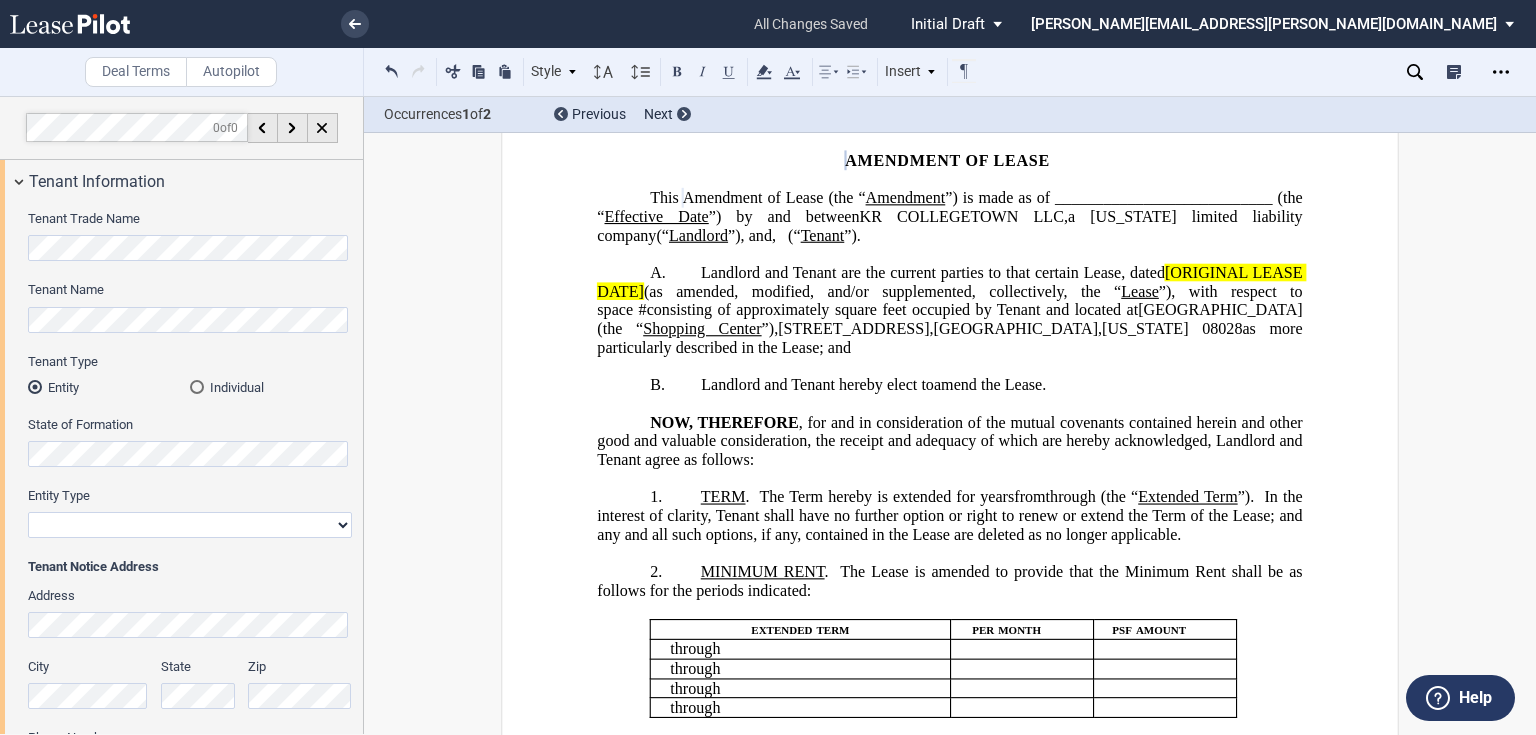type 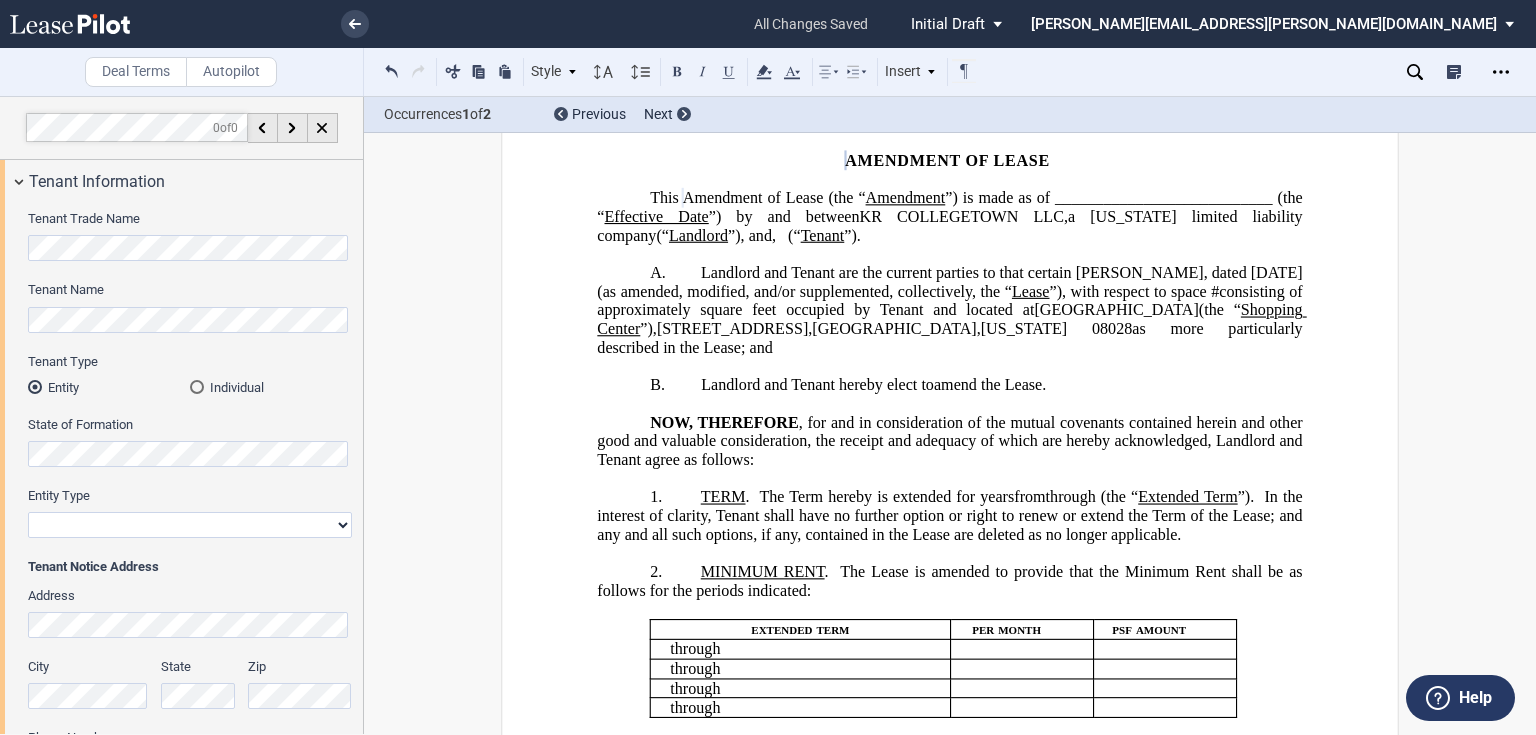 click on "Individual" at bounding box center (271, 387) 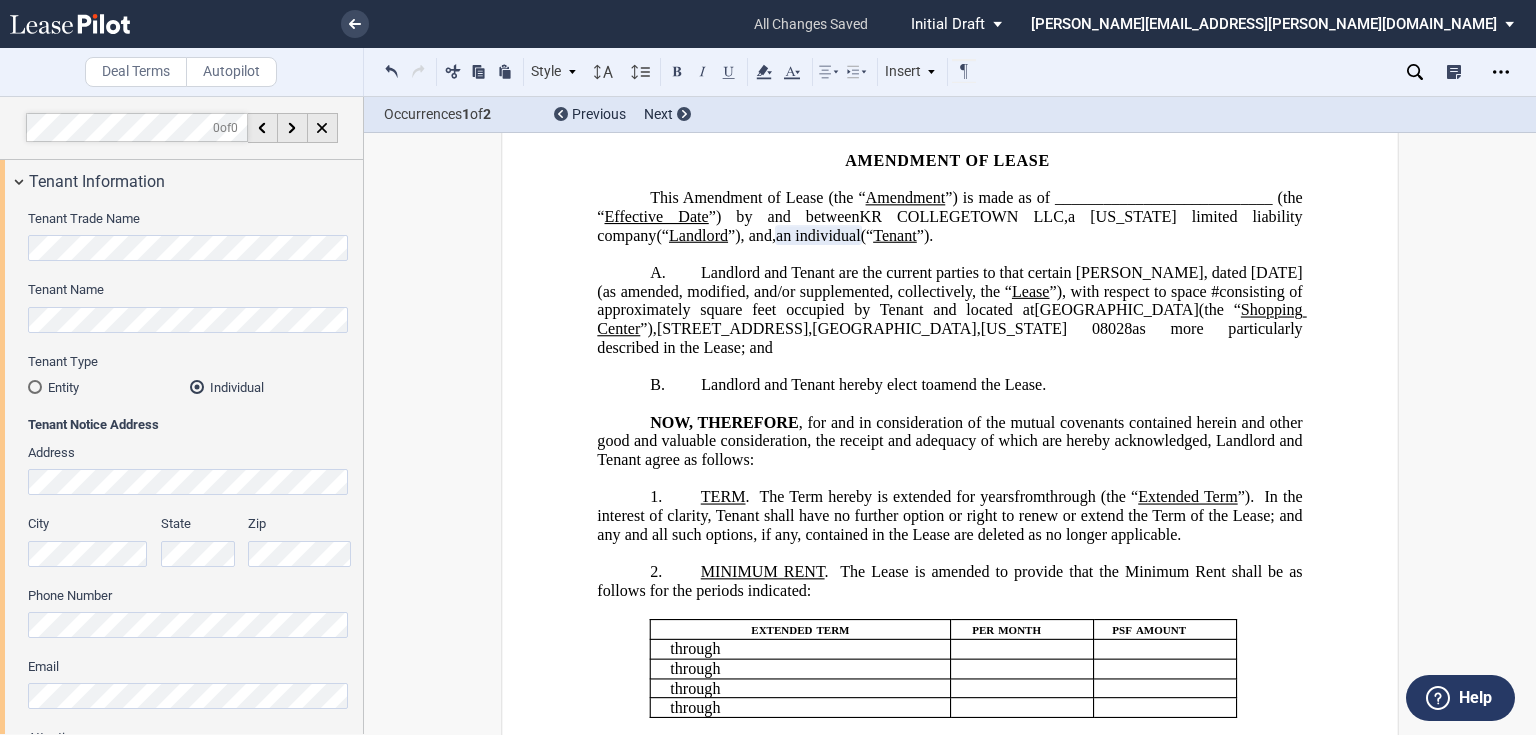 scroll, scrollTop: 80, scrollLeft: 0, axis: vertical 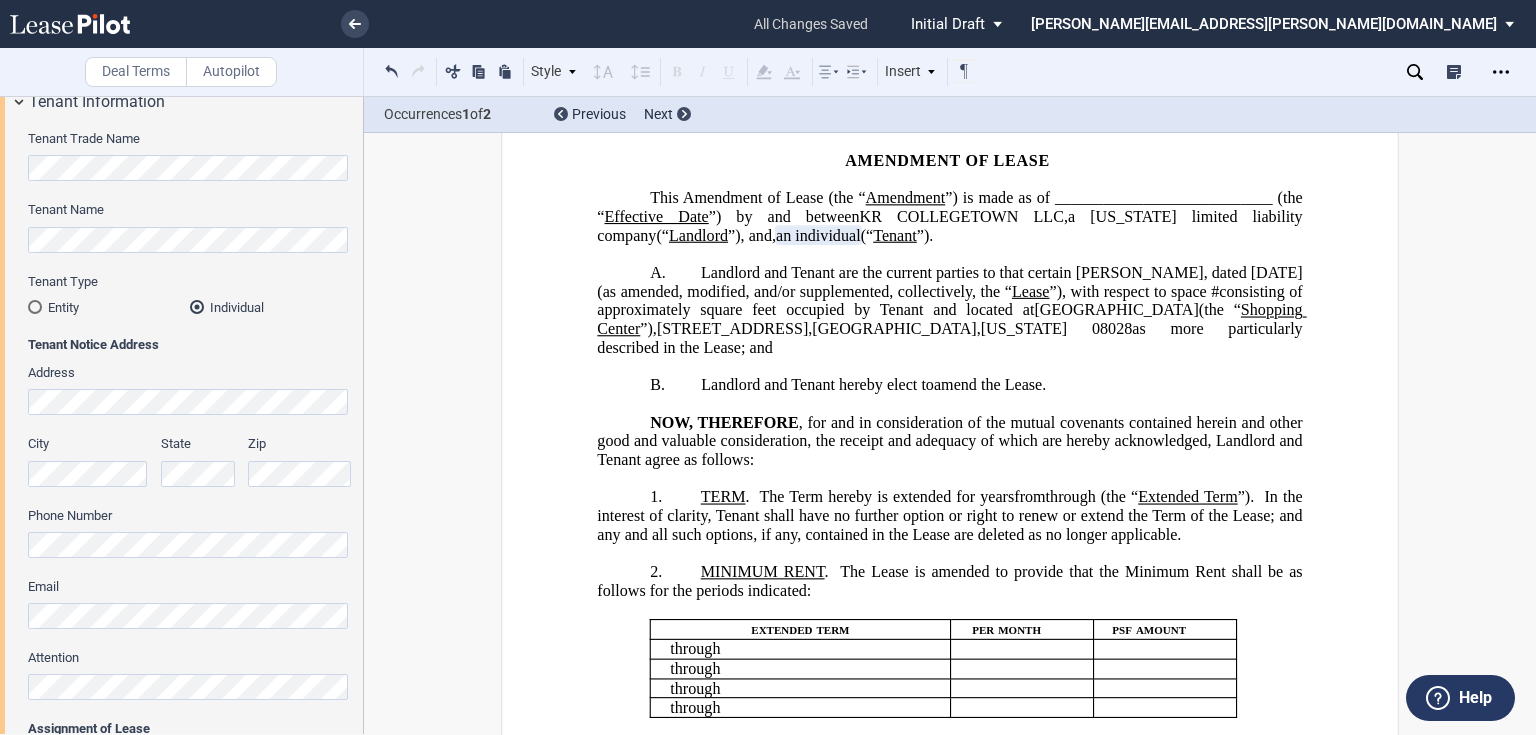 click on "Tenant Trade Name
Tenant Name
Tenant Type
Entity
Individual
State of Formation
Entity Type
Corporation
Limited Liability Company
General Partnership
Limited Partnership
Other
Entity Type (Other)" at bounding box center (181, 461) 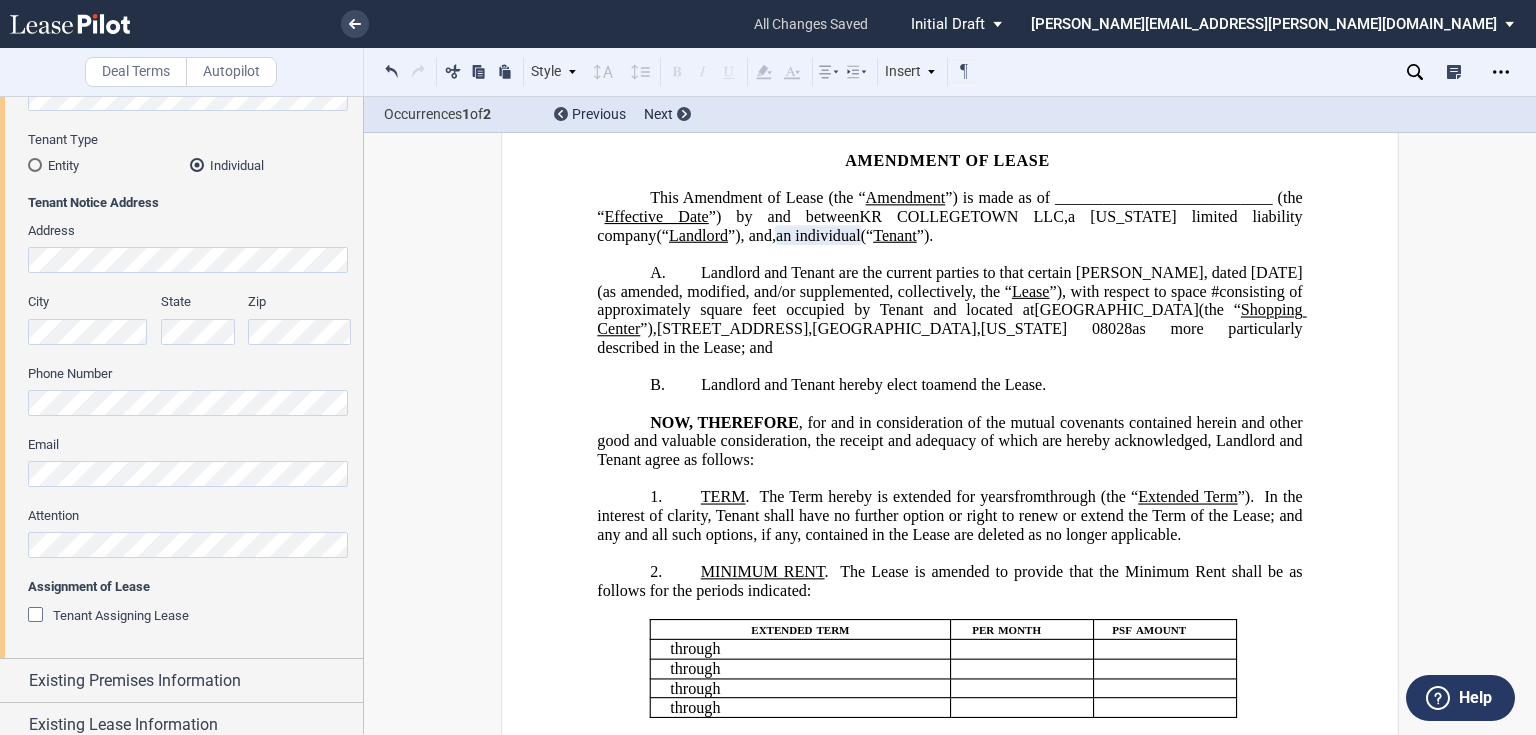 scroll, scrollTop: 240, scrollLeft: 0, axis: vertical 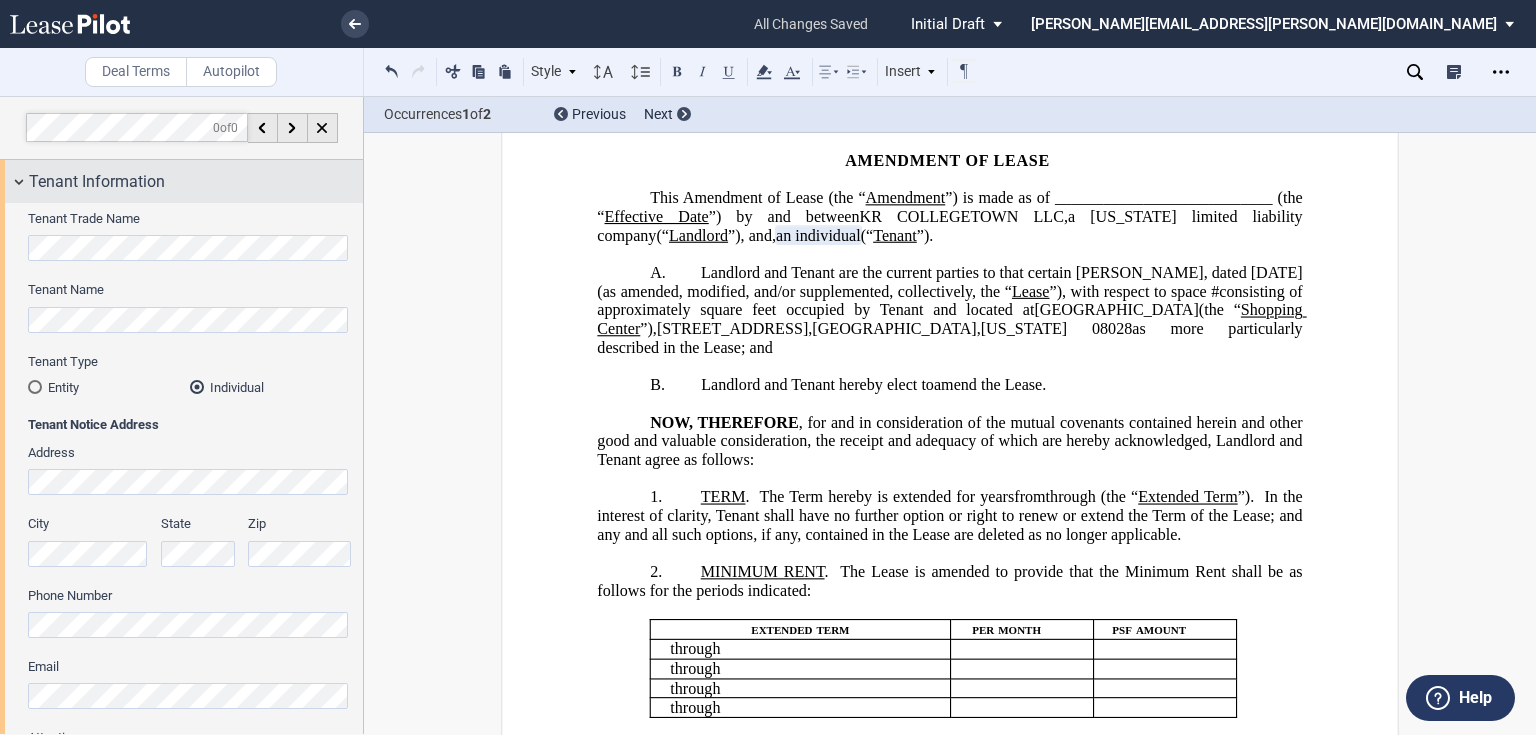 click on "Tenant Information" at bounding box center (97, 182) 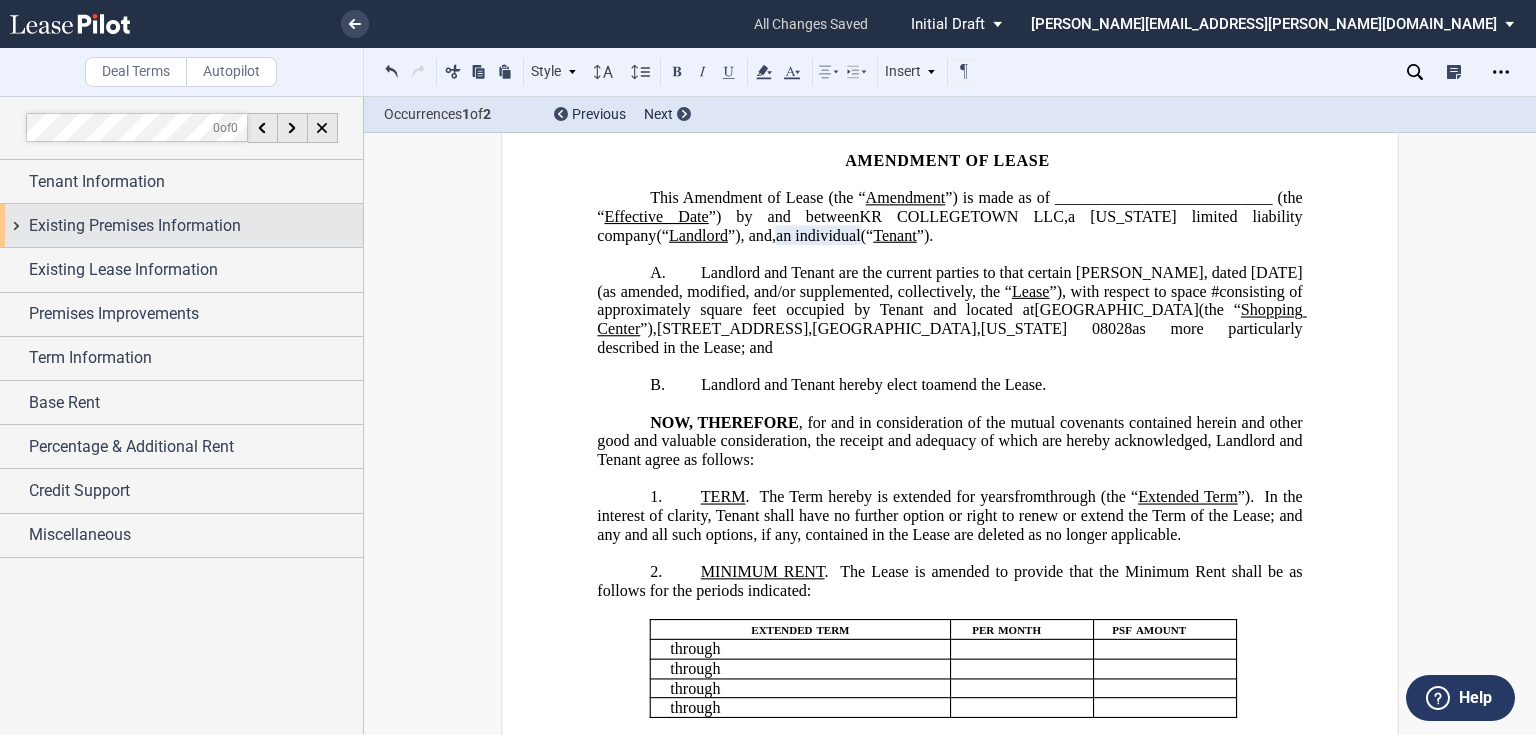 click on "Existing Premises Information" at bounding box center (135, 226) 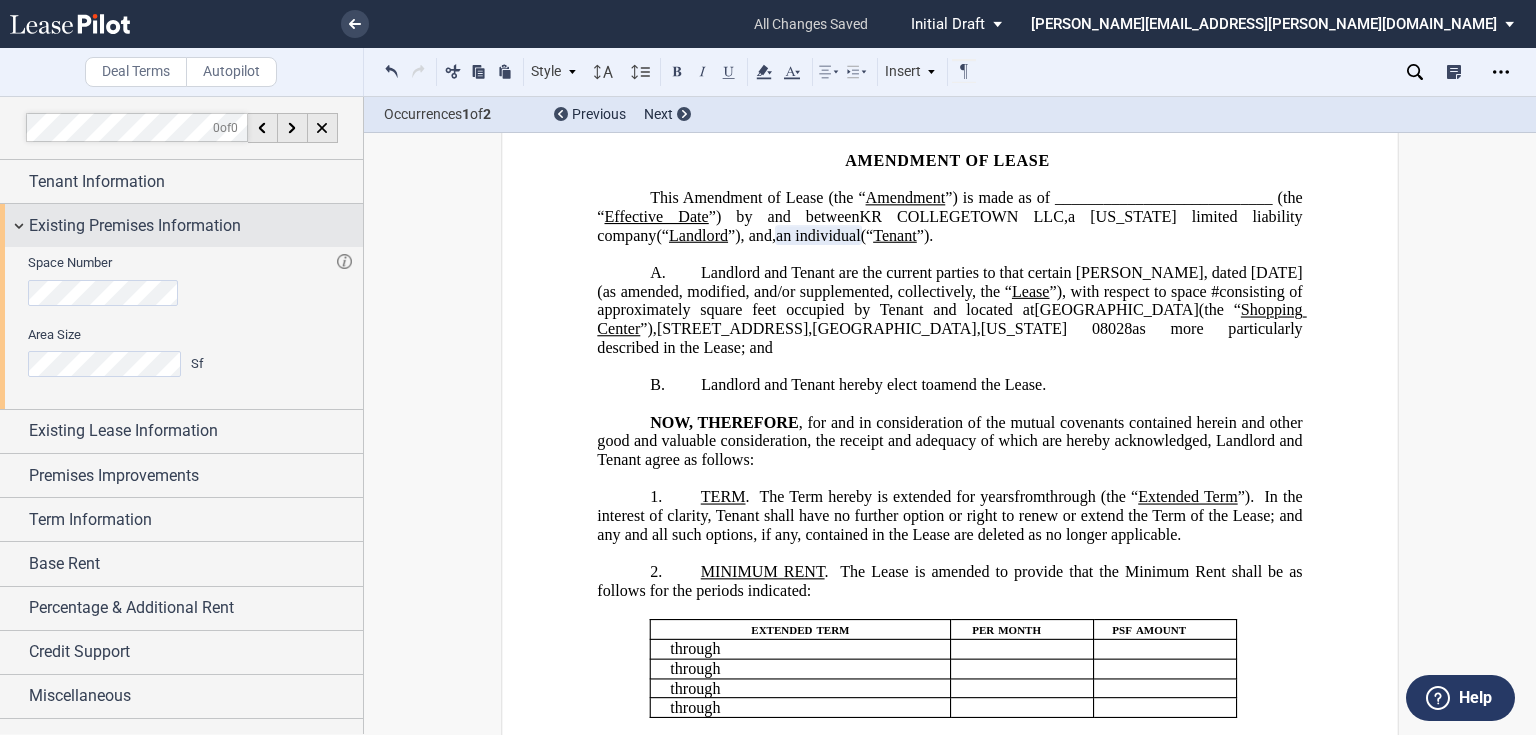 click on "Existing Premises Information" at bounding box center [135, 226] 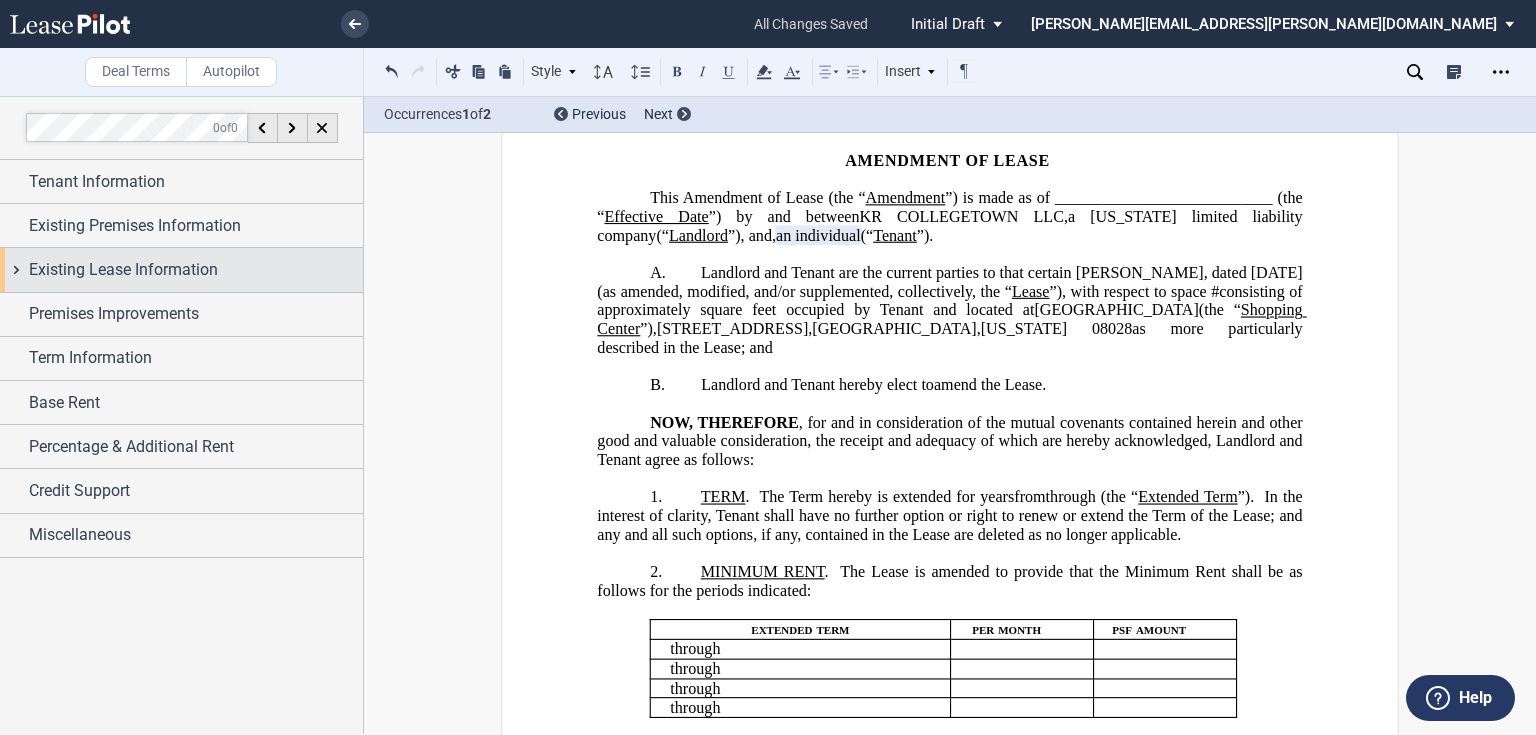 click on "Existing Lease Information" at bounding box center (123, 270) 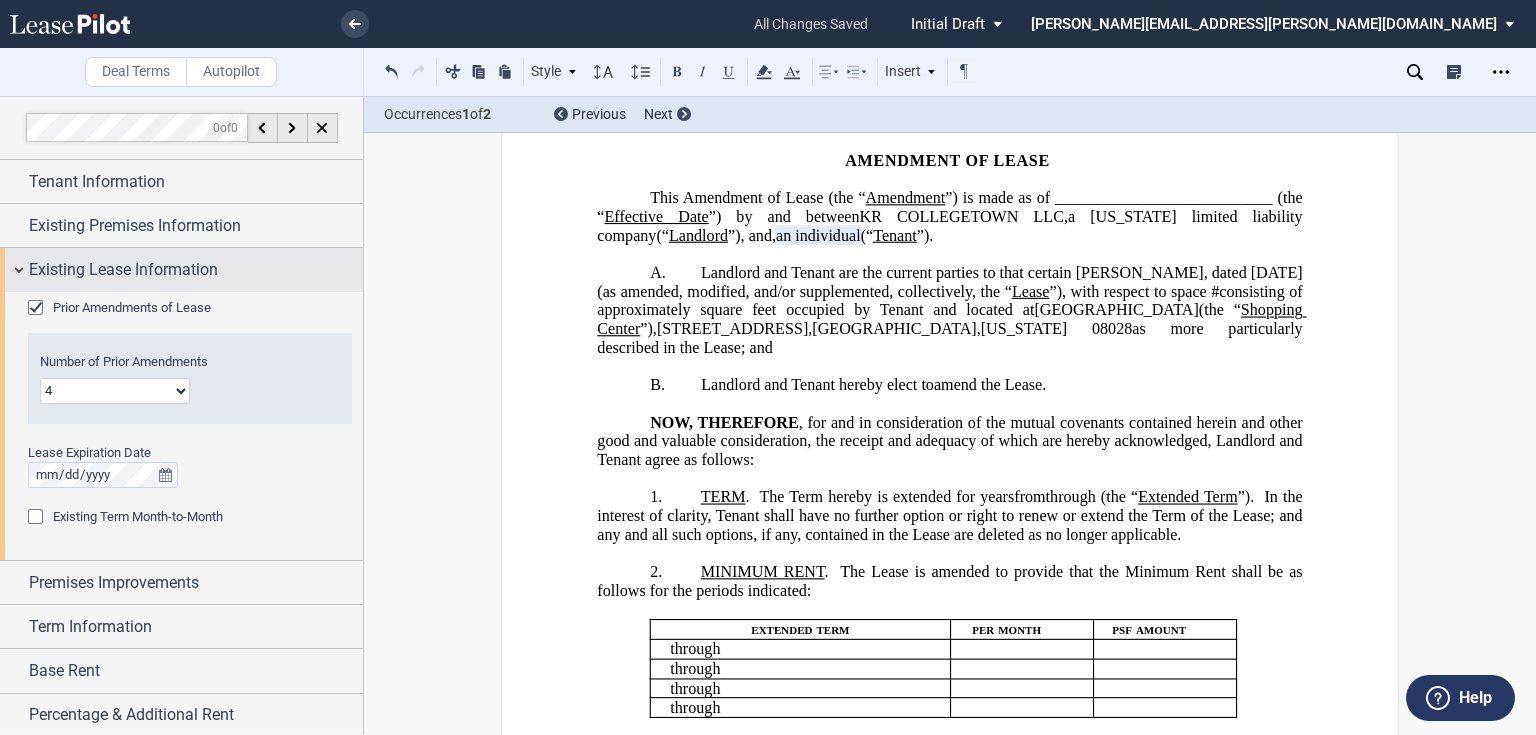 click on "Existing Lease Information" at bounding box center [123, 270] 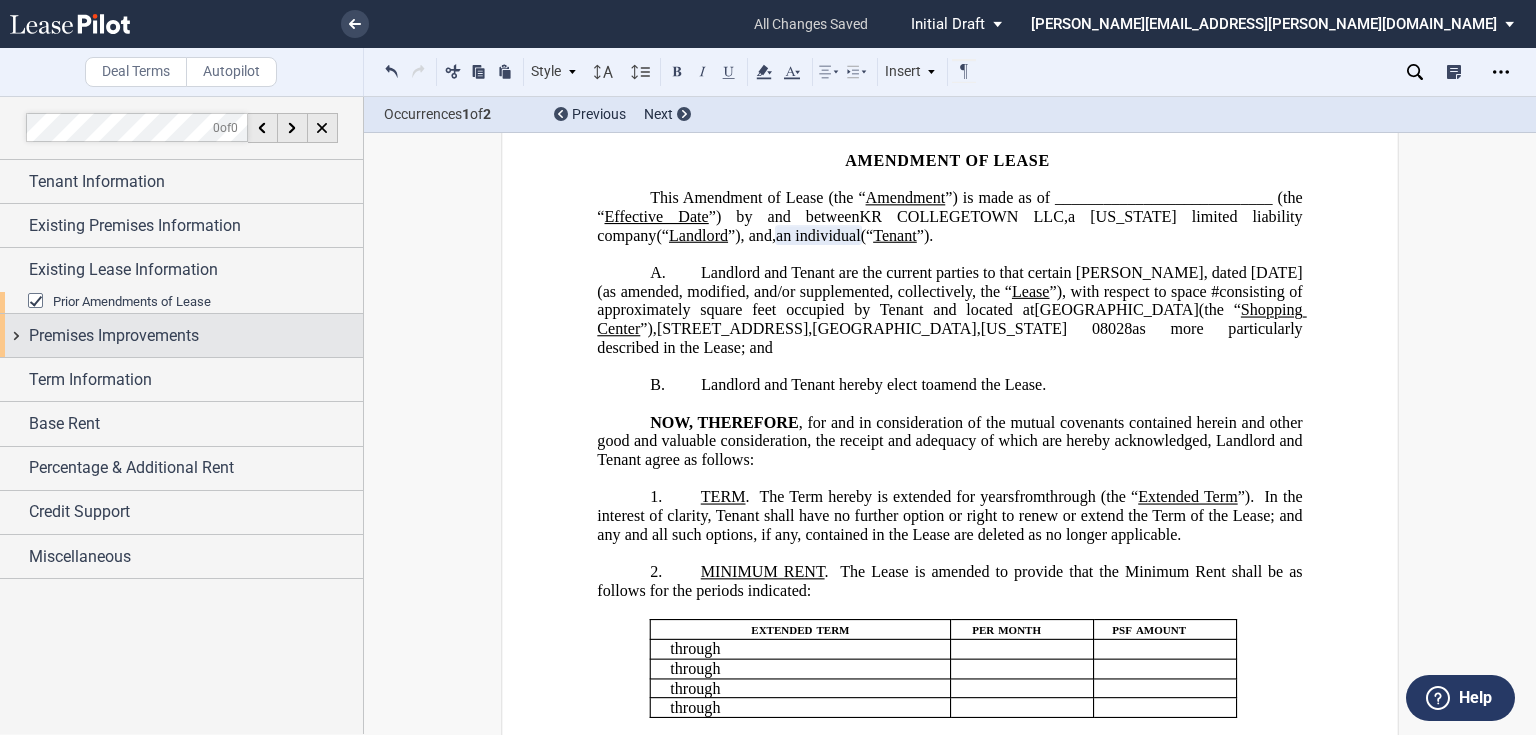 click on "Premises Improvements" at bounding box center (114, 336) 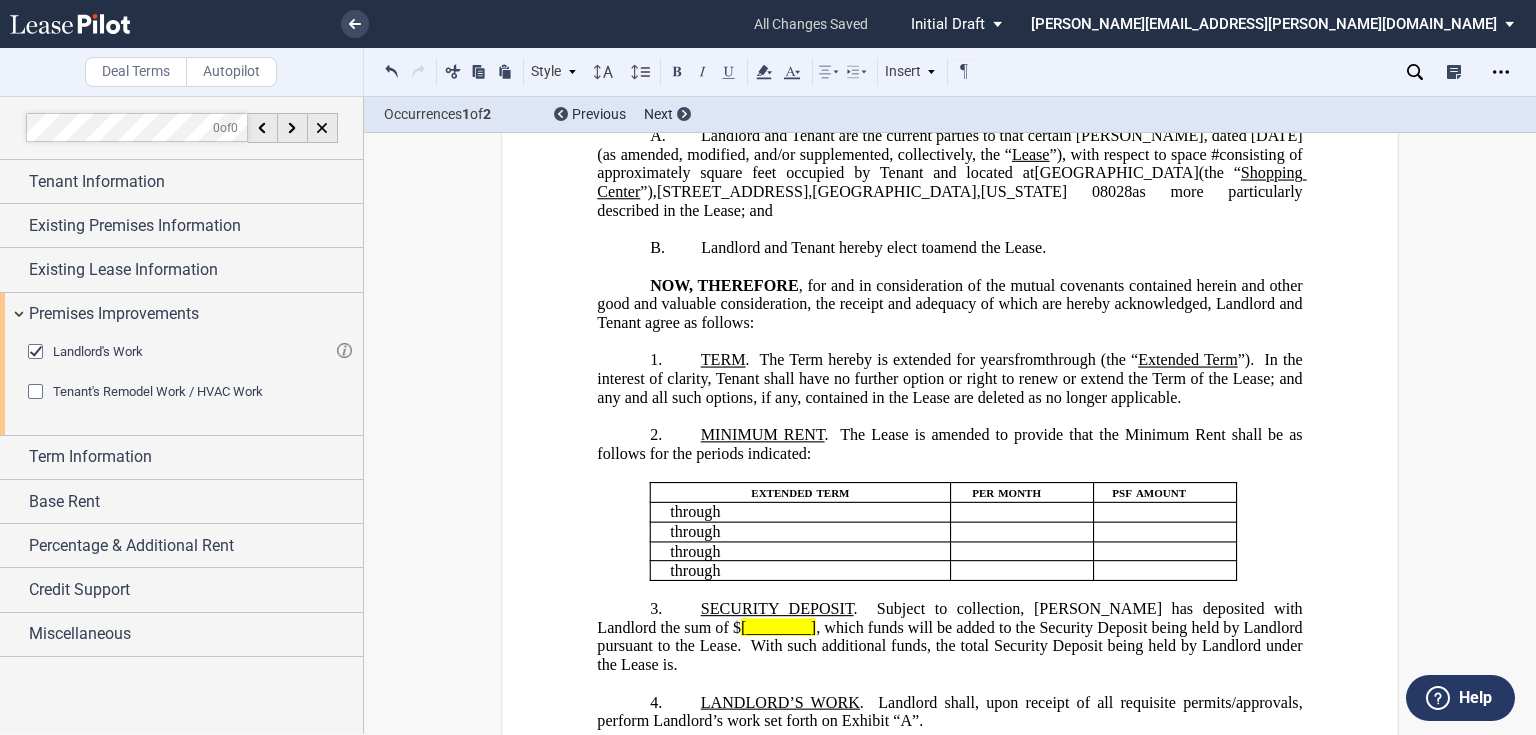 scroll, scrollTop: 240, scrollLeft: 0, axis: vertical 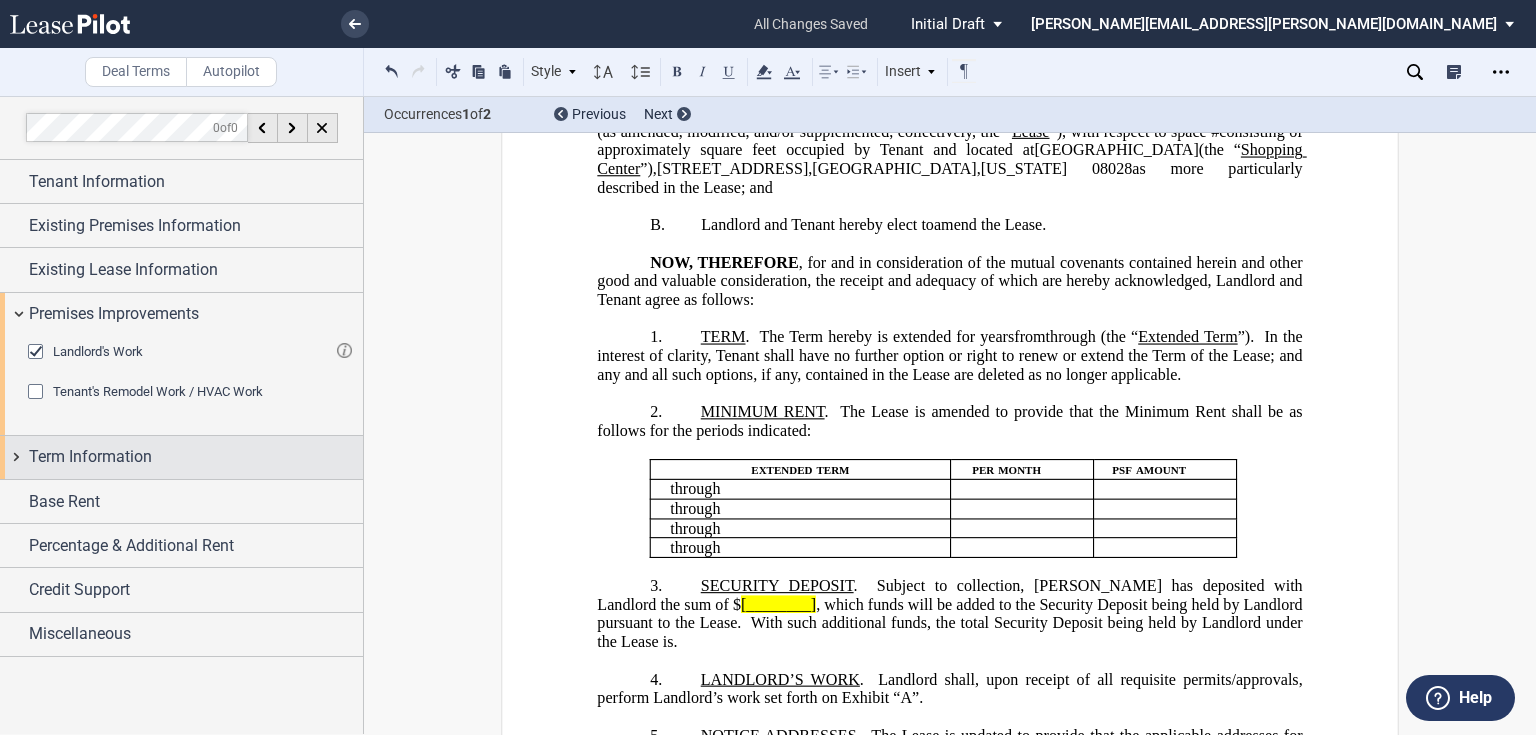 click on "Term Information" at bounding box center (90, 457) 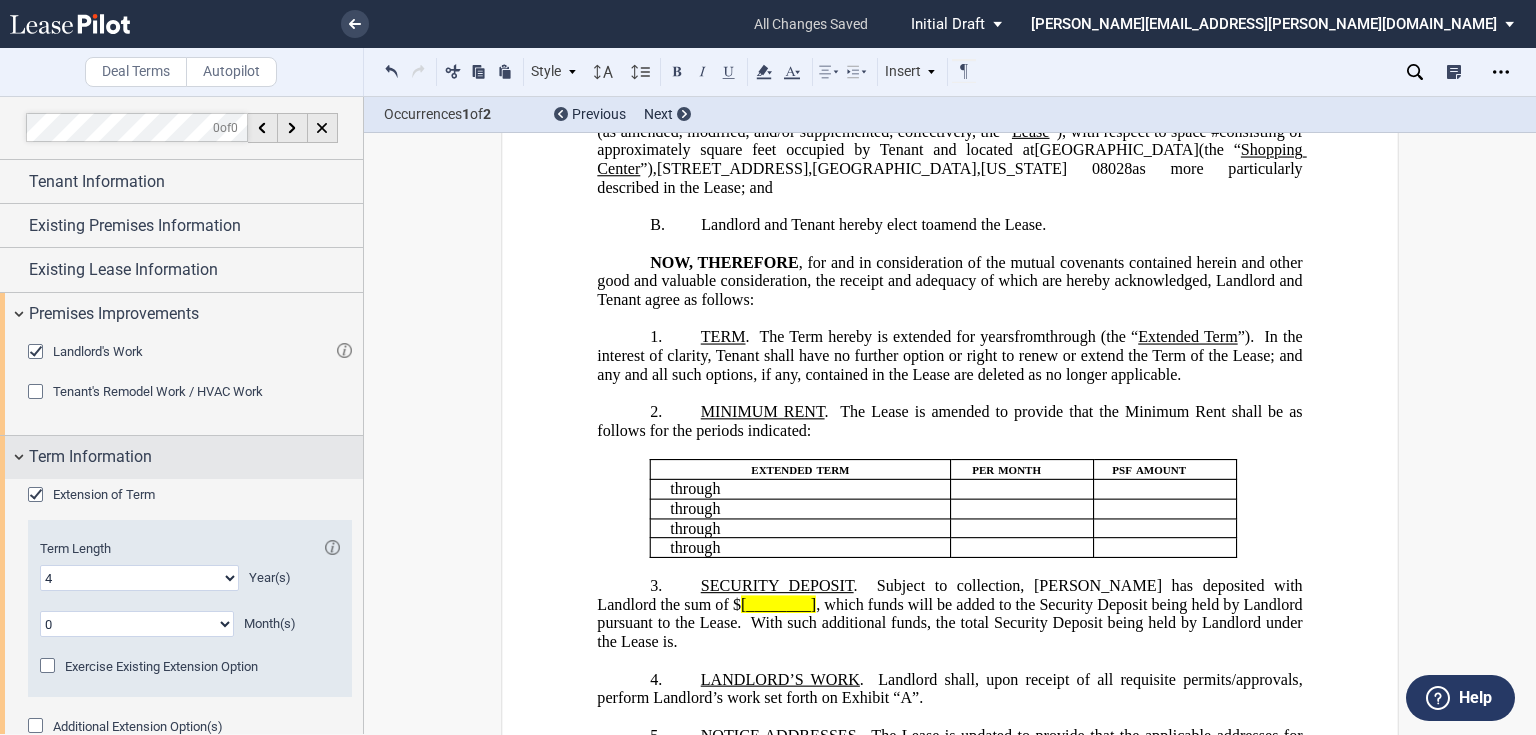 scroll, scrollTop: 80, scrollLeft: 0, axis: vertical 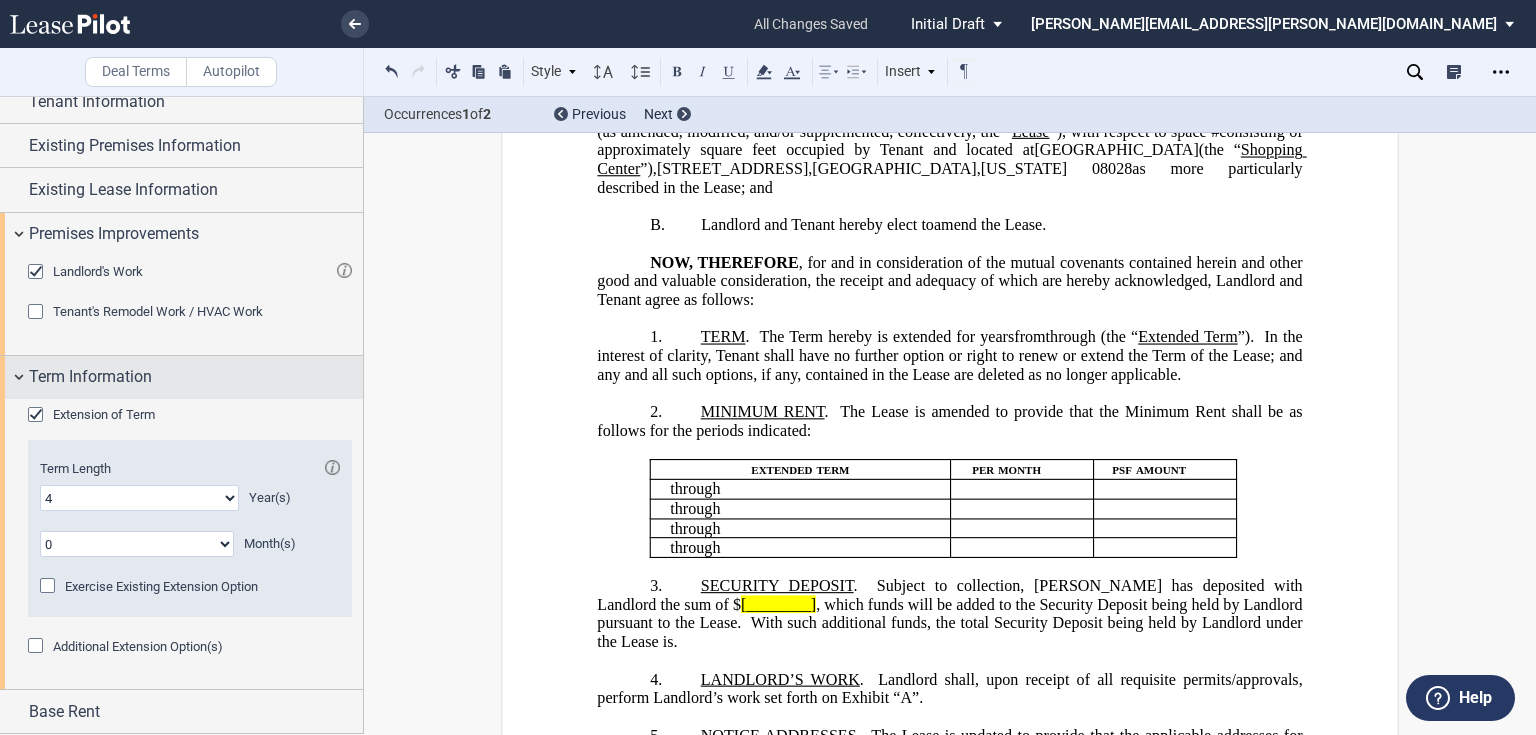 click on "Term Information" at bounding box center [90, 377] 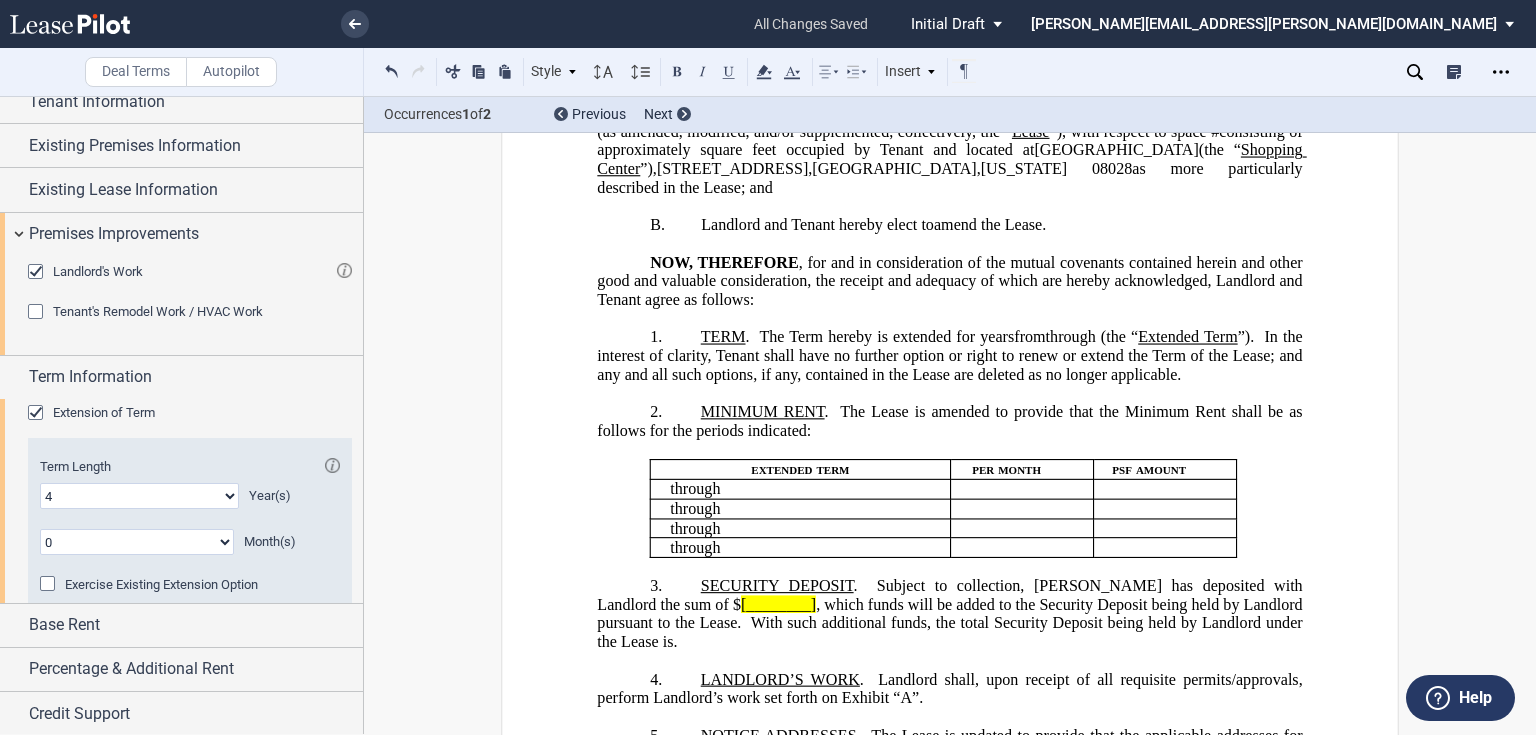 scroll, scrollTop: 0, scrollLeft: 0, axis: both 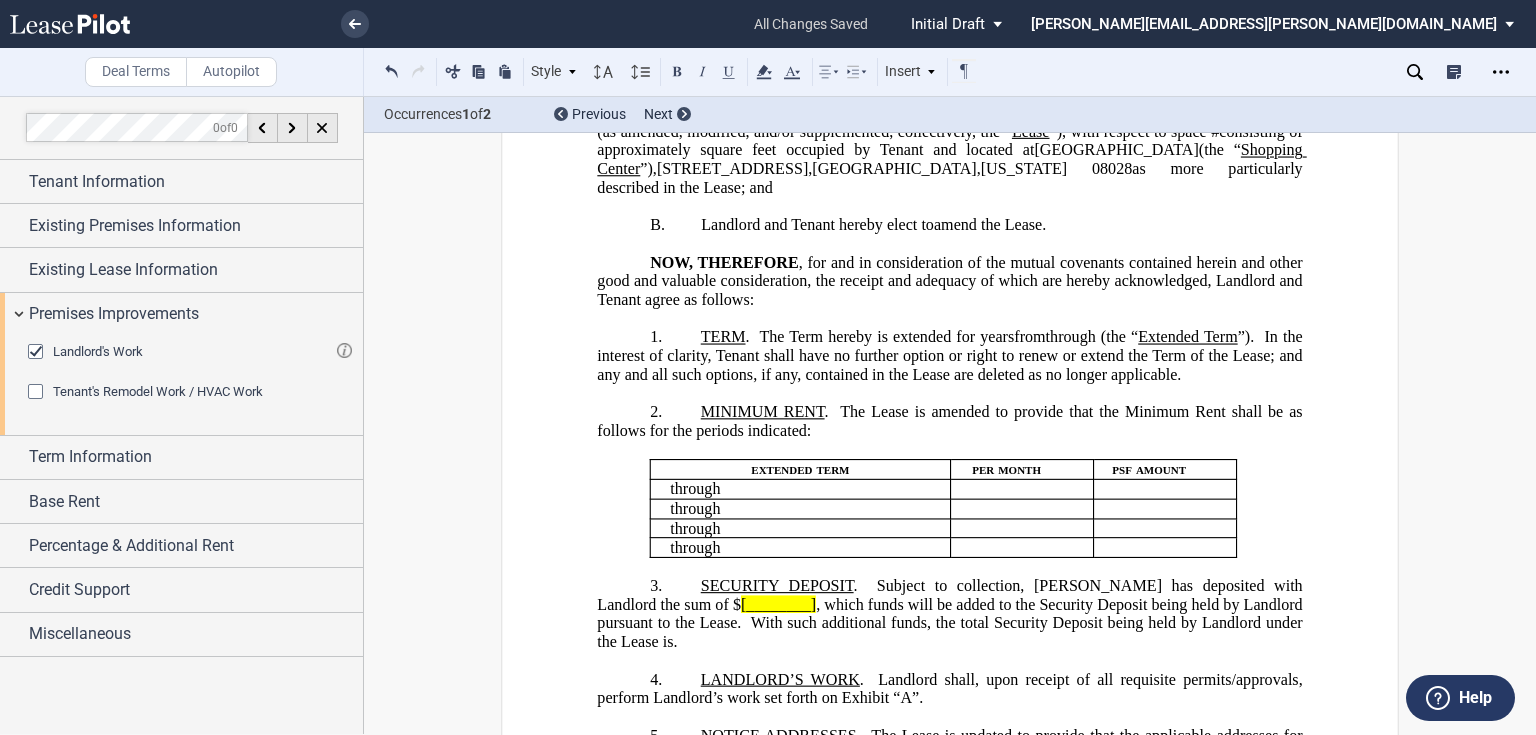 click on "Tenant's Remodel Work / HVAC Work" at bounding box center [158, 391] 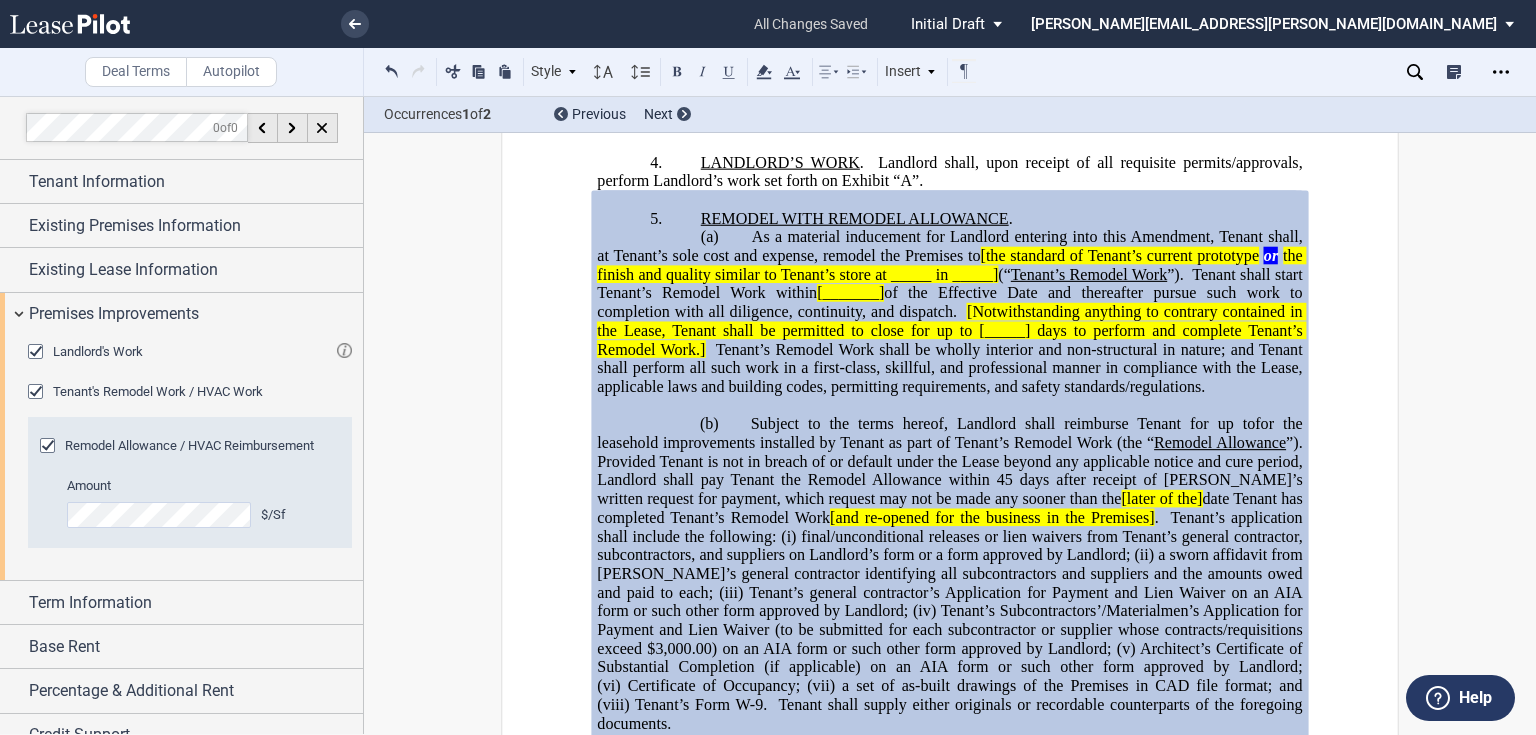 scroll, scrollTop: 775, scrollLeft: 0, axis: vertical 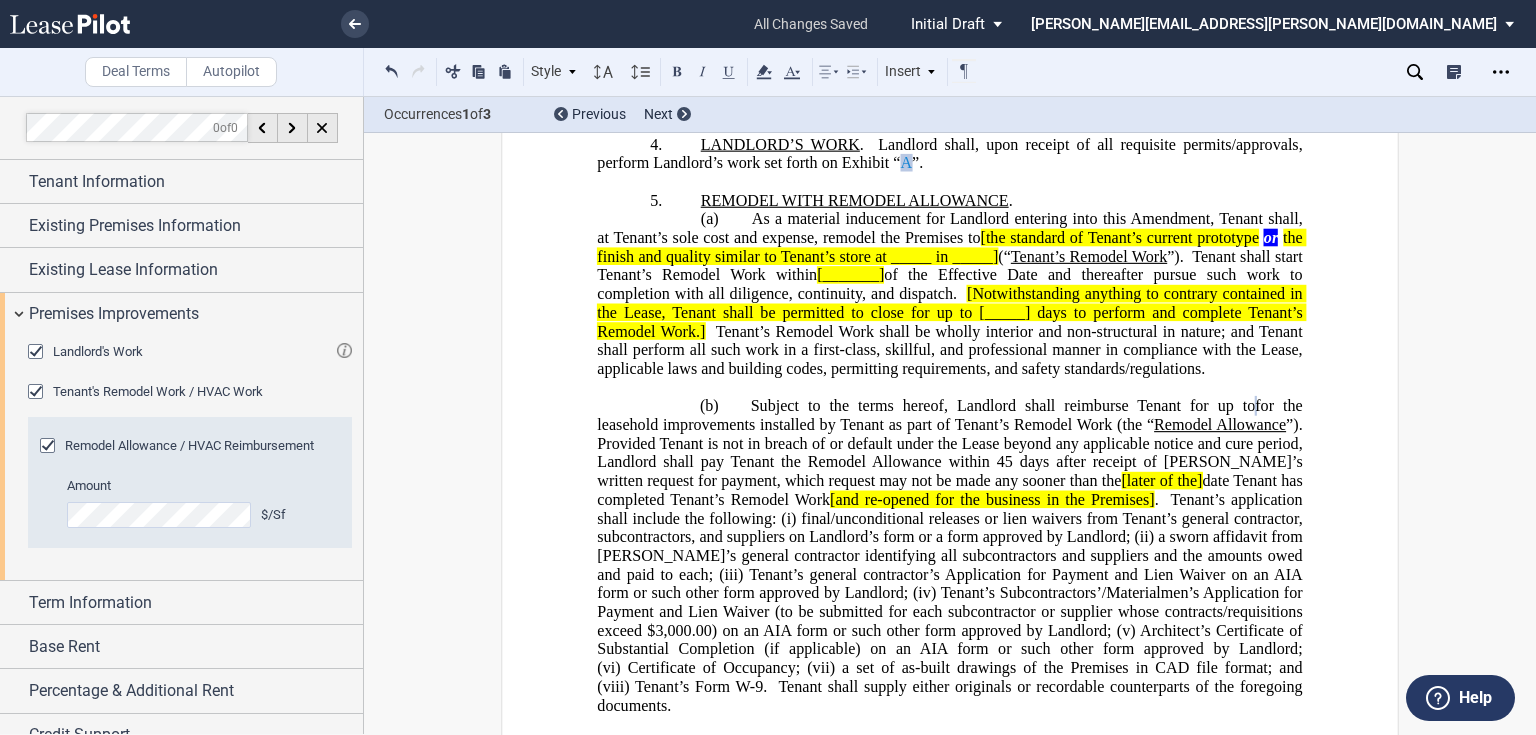 click on "A" 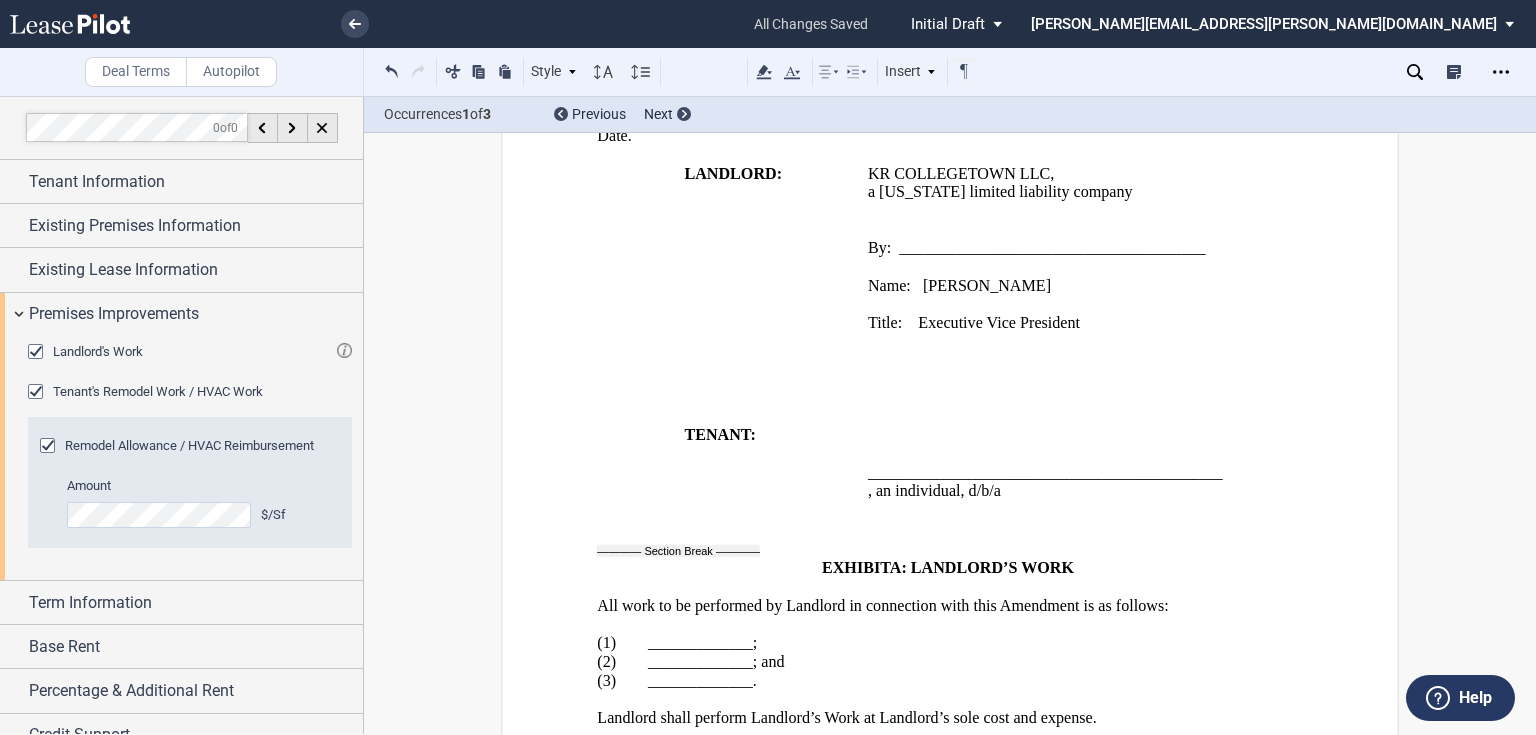 scroll, scrollTop: 3868, scrollLeft: 0, axis: vertical 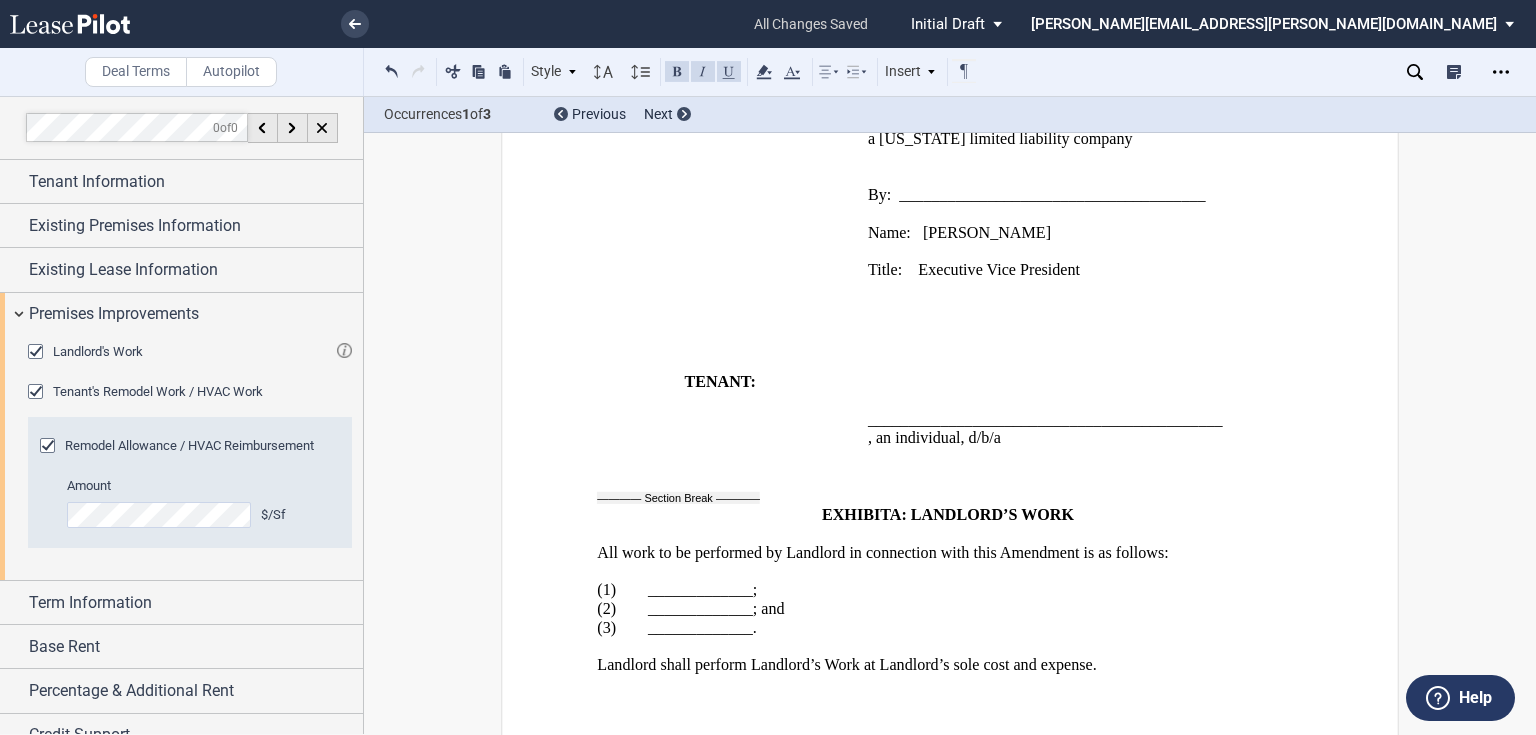 drag, startPoint x: 641, startPoint y: 565, endPoint x: 643, endPoint y: 548, distance: 17.117243 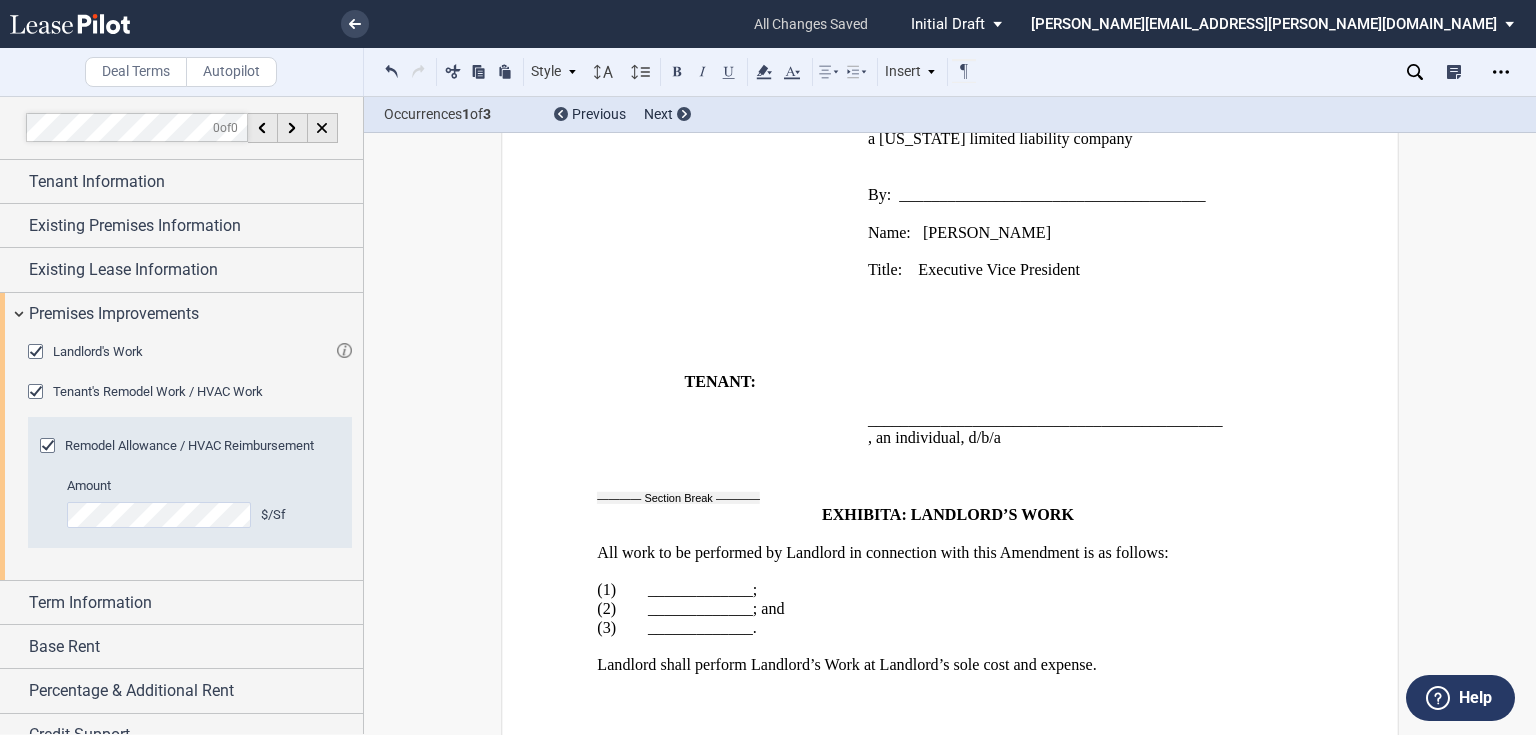 click on "﻿" at bounding box center [949, 572] 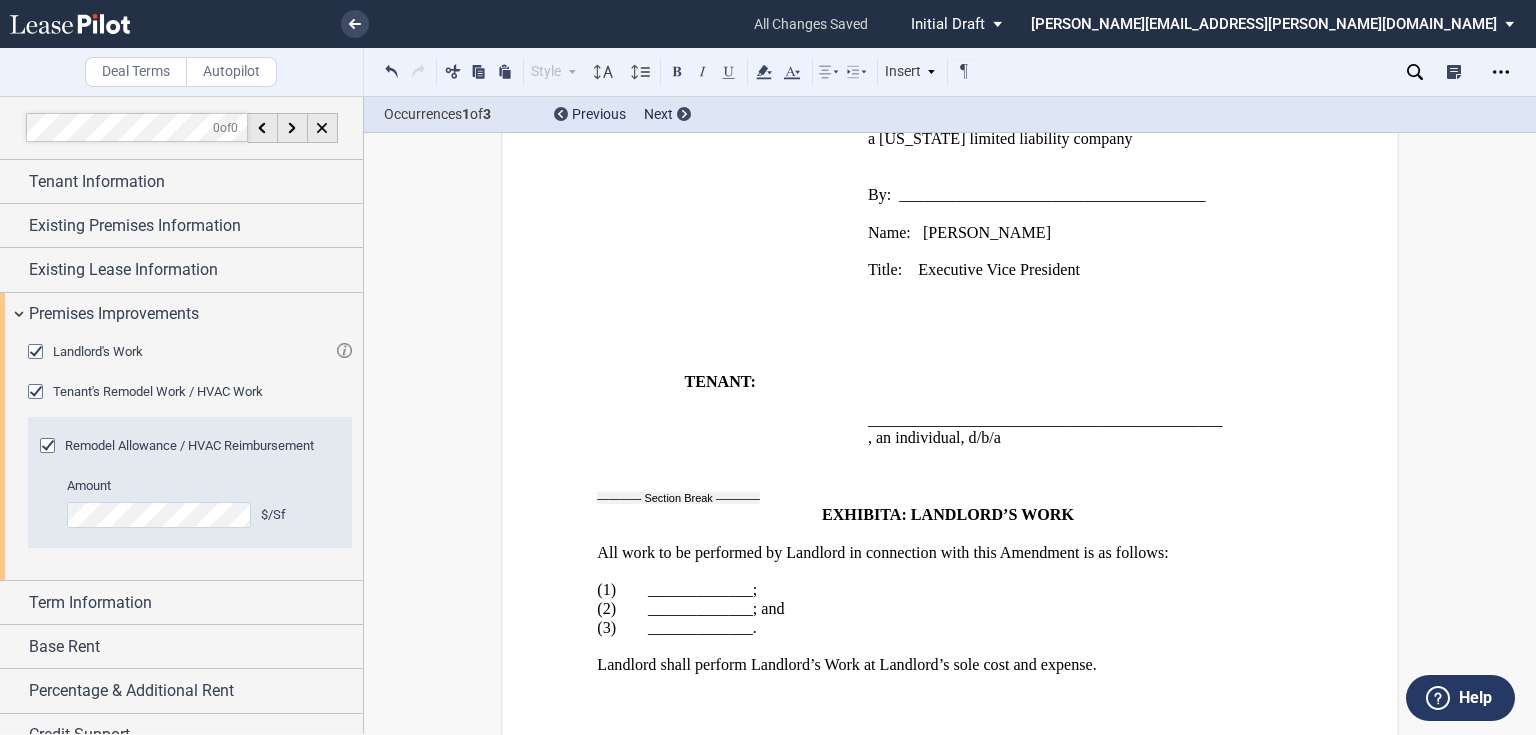 type 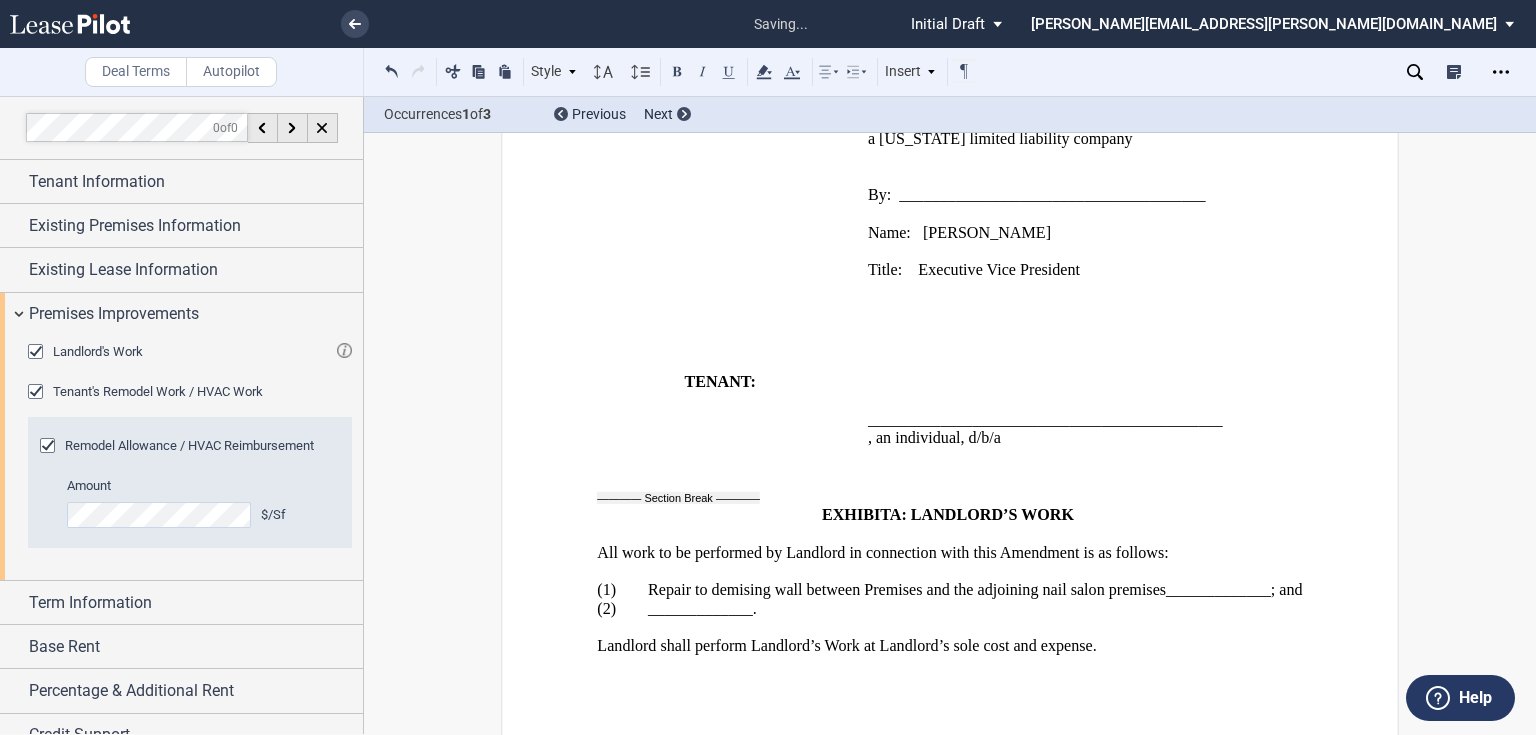 scroll, scrollTop: 3848, scrollLeft: 0, axis: vertical 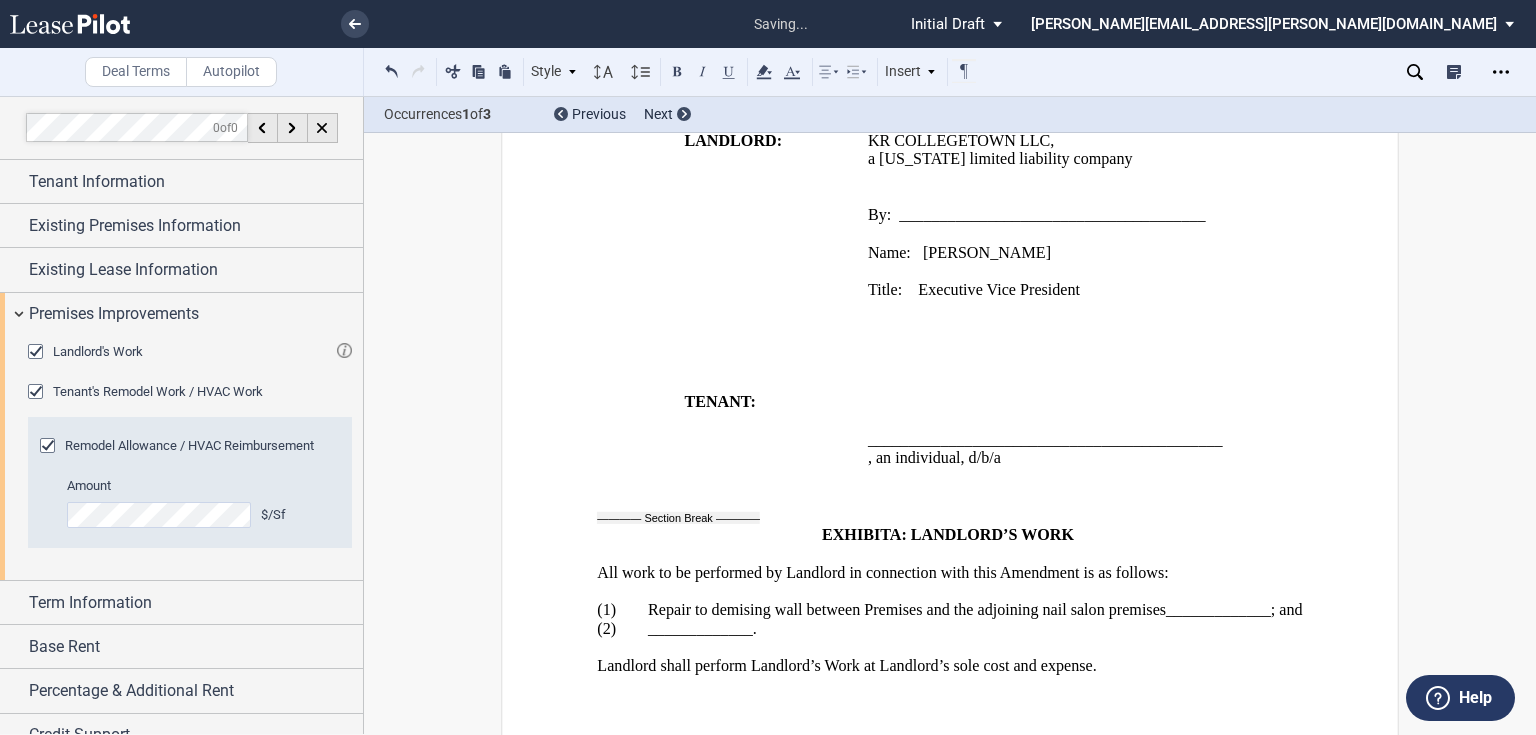 type 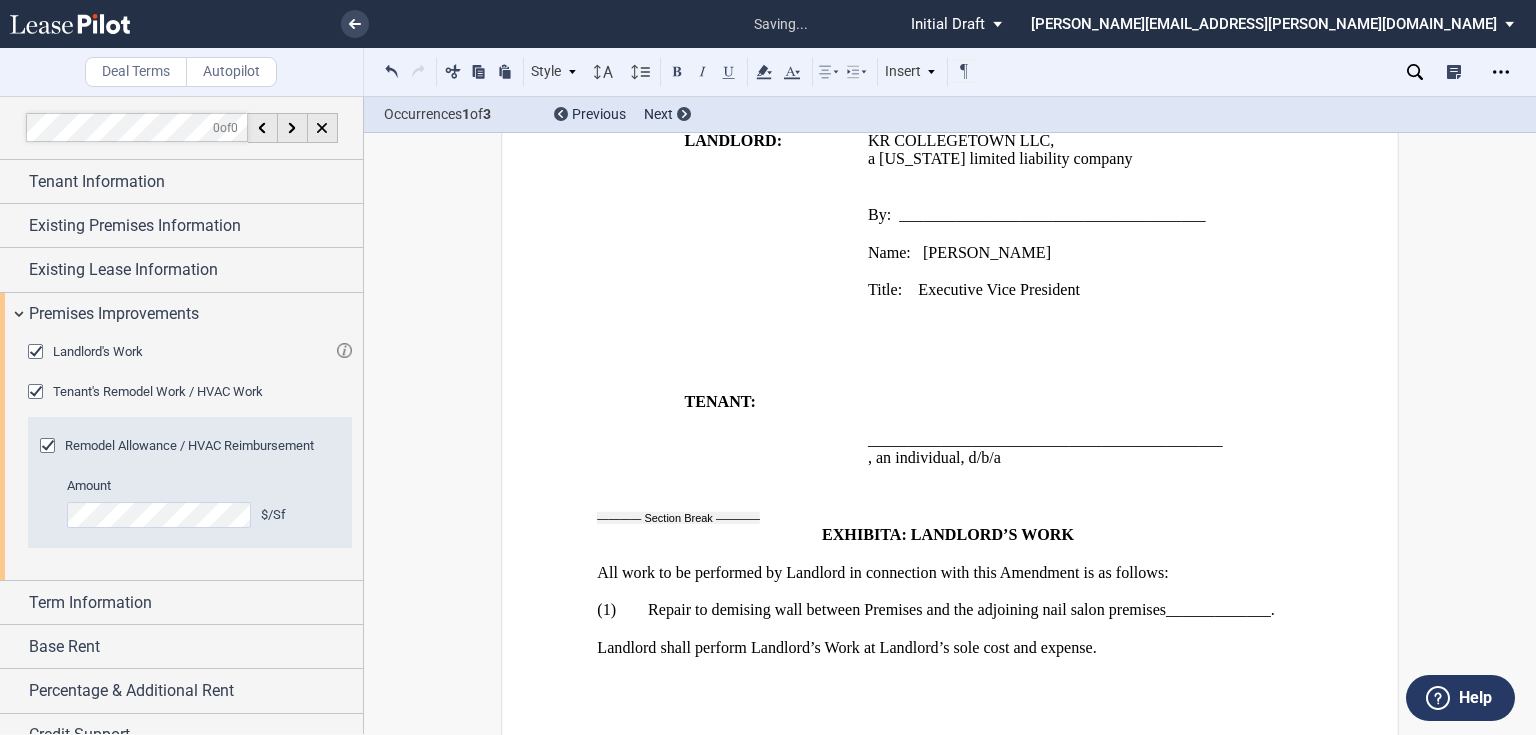 scroll, scrollTop: 3830, scrollLeft: 0, axis: vertical 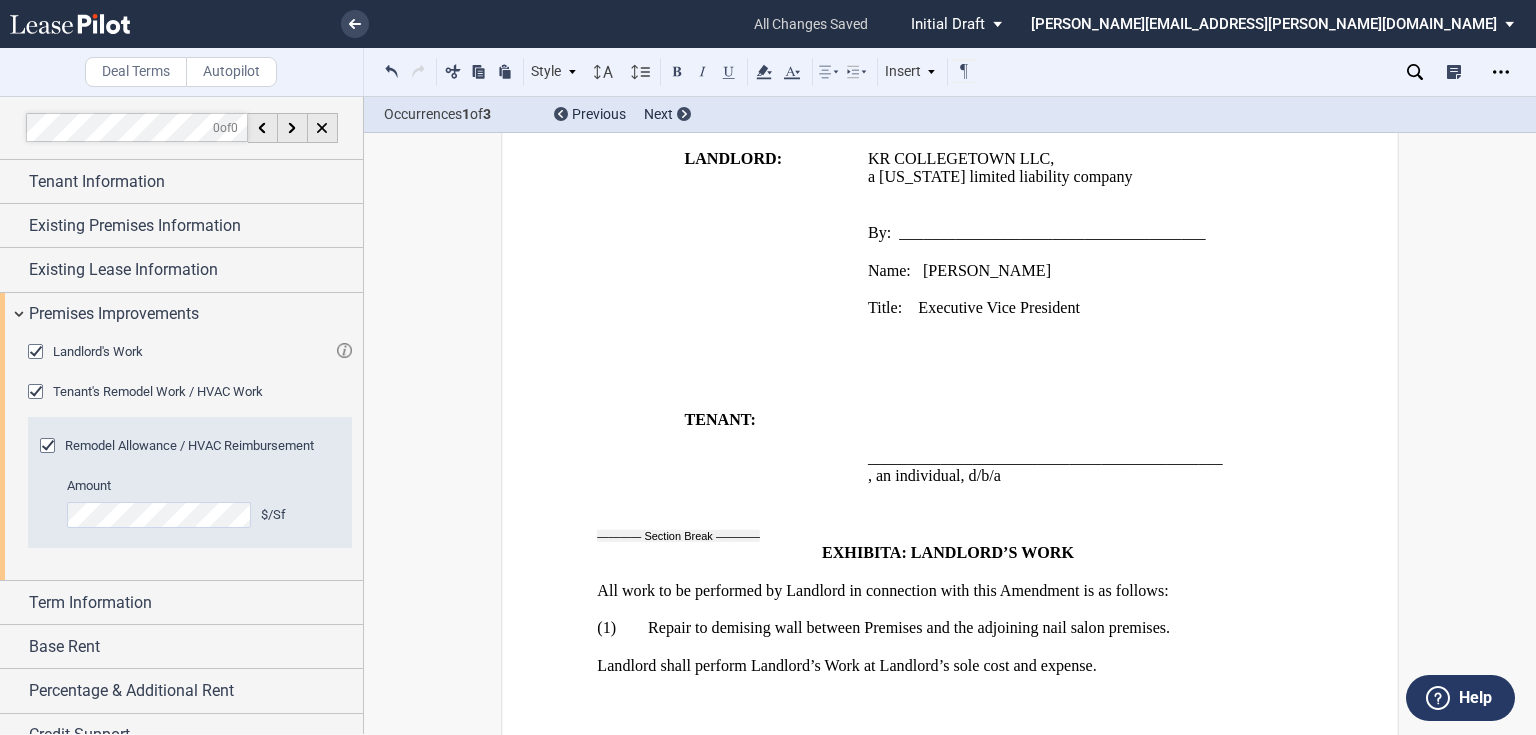 click on "﻿" at bounding box center (949, 402) 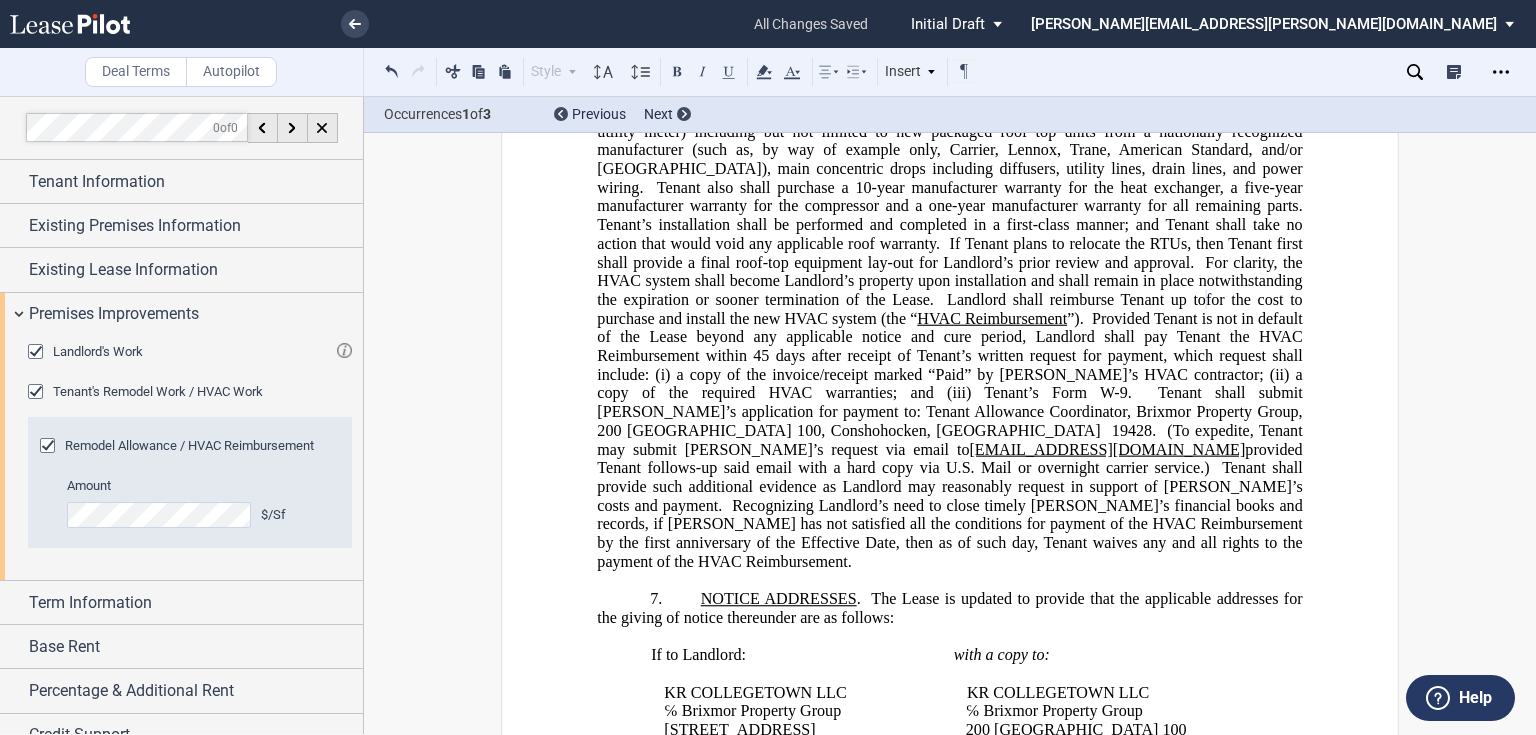 scroll, scrollTop: 2150, scrollLeft: 0, axis: vertical 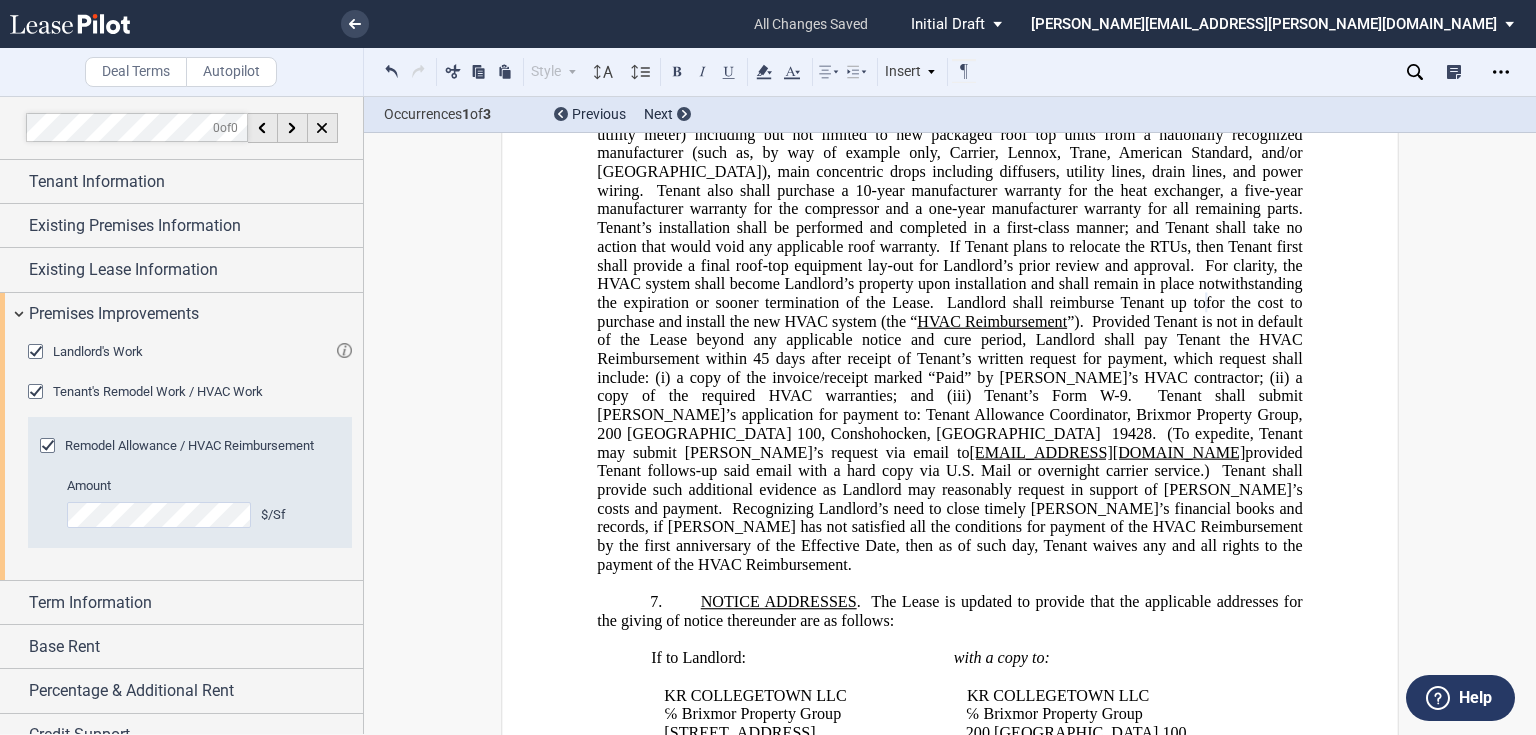 click 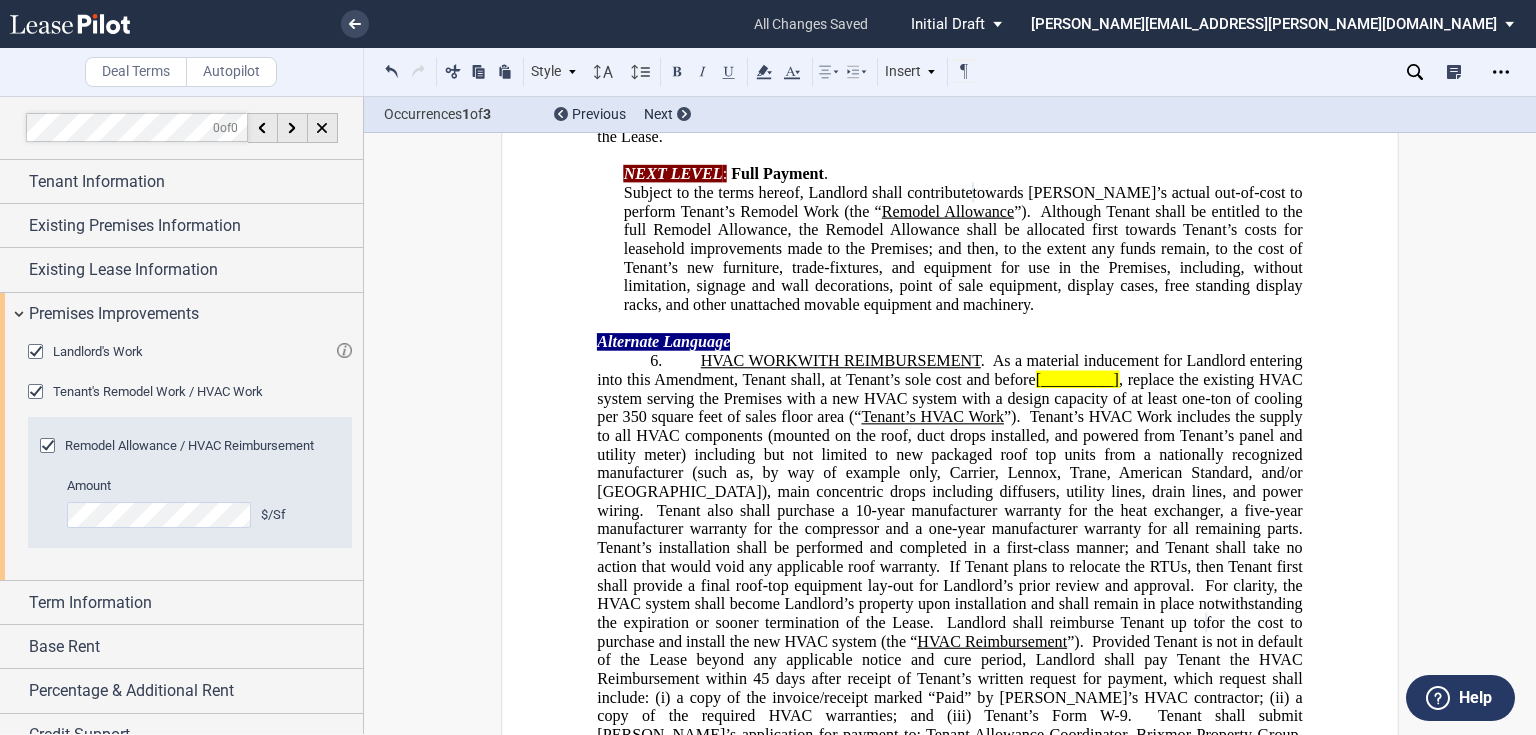 scroll, scrollTop: 1750, scrollLeft: 0, axis: vertical 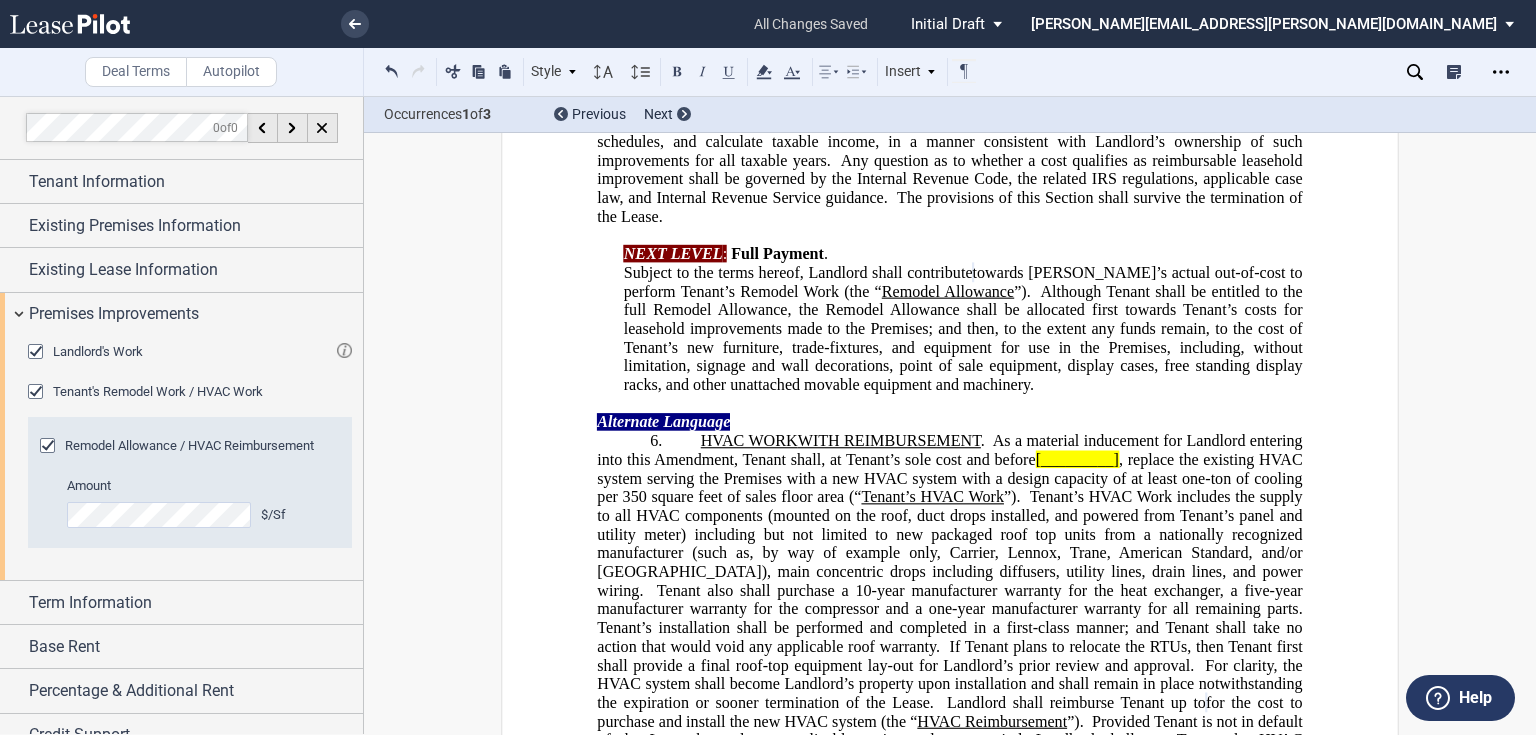 click on "ASSIGNMENT, ASSUMPTION, AND  ﻿ ﻿ ﻿ ﻿  AMENDMENT OF LEASE
﻿
This   ﻿ ﻿   ﻿ ﻿  Amendment of Lease (the “ Amendment ”) is made as of ___________________________ (the “ Effective Date ”) by and between  KR COLLEGETOWN LLC ,  a   [US_STATE]   limited liability company  (“ Landlord ”), and  ﻿ ﻿ ,   ﻿ ﻿   ﻿ ﻿   ﻿ ﻿  an individual  (“ Tenant ”).
This Assignment, Assumption, and   ﻿ ﻿   ﻿ ﻿  Amendment of Lease (the “ Amendment ”) is made as of _________________ by and among  ﻿ ﻿ ,   ﻿ ﻿   ﻿ ﻿   ﻿ ﻿  an individual  (“ Assignor ”),  ﻿ ﻿ ,   ﻿ ﻿   ﻿ ﻿   ﻿ ﻿  an individual  (“ Assignee ” or “ Tenant ”), and  KR COLLEGETOWN LLC ,  a   [US_STATE]   limited liability company  (“ Landlord ”).
﻿
!!SET_LEVEL_0!! !!ARTICLE_LEVEL_1!!
A.   Lease   # ﻿" at bounding box center [950, 628] 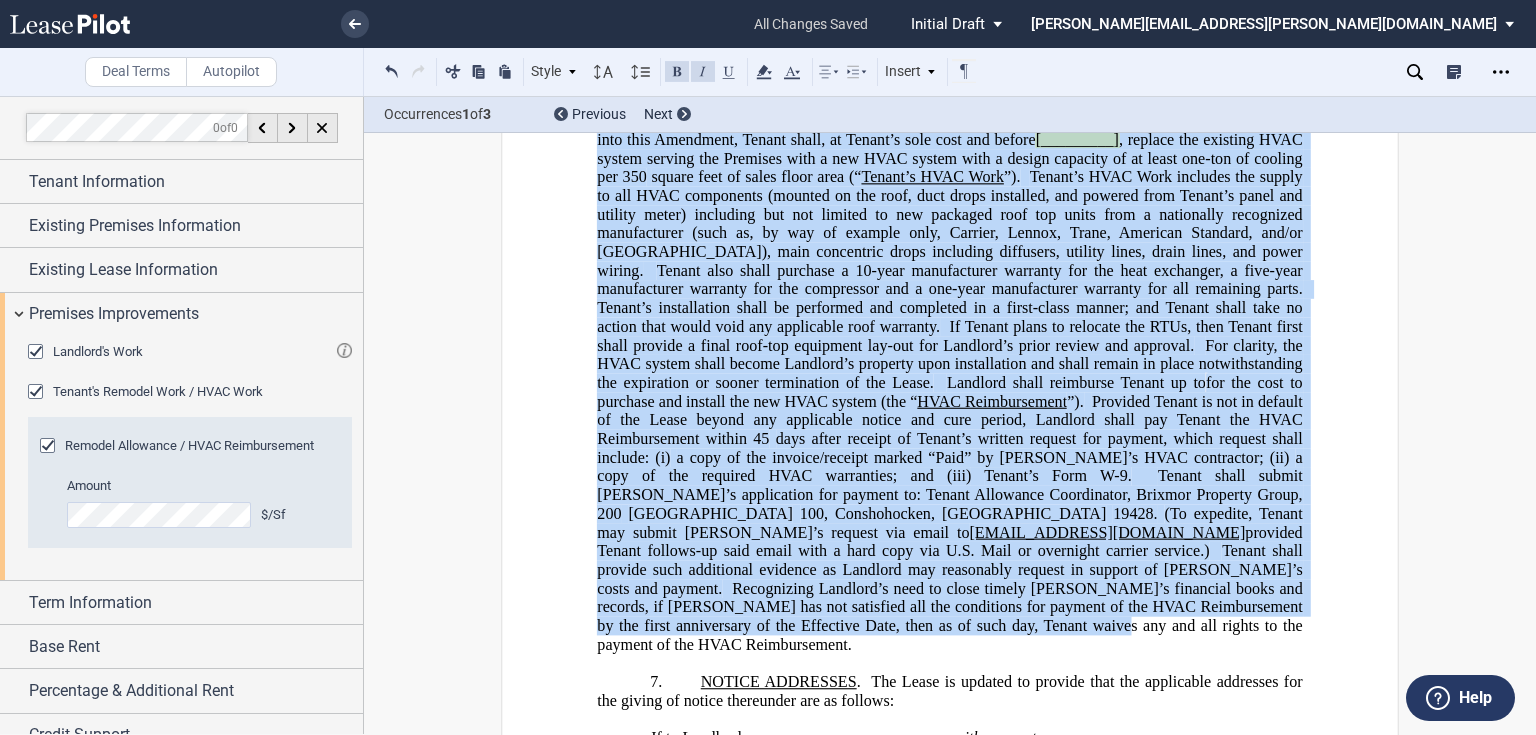 scroll, scrollTop: 2150, scrollLeft: 0, axis: vertical 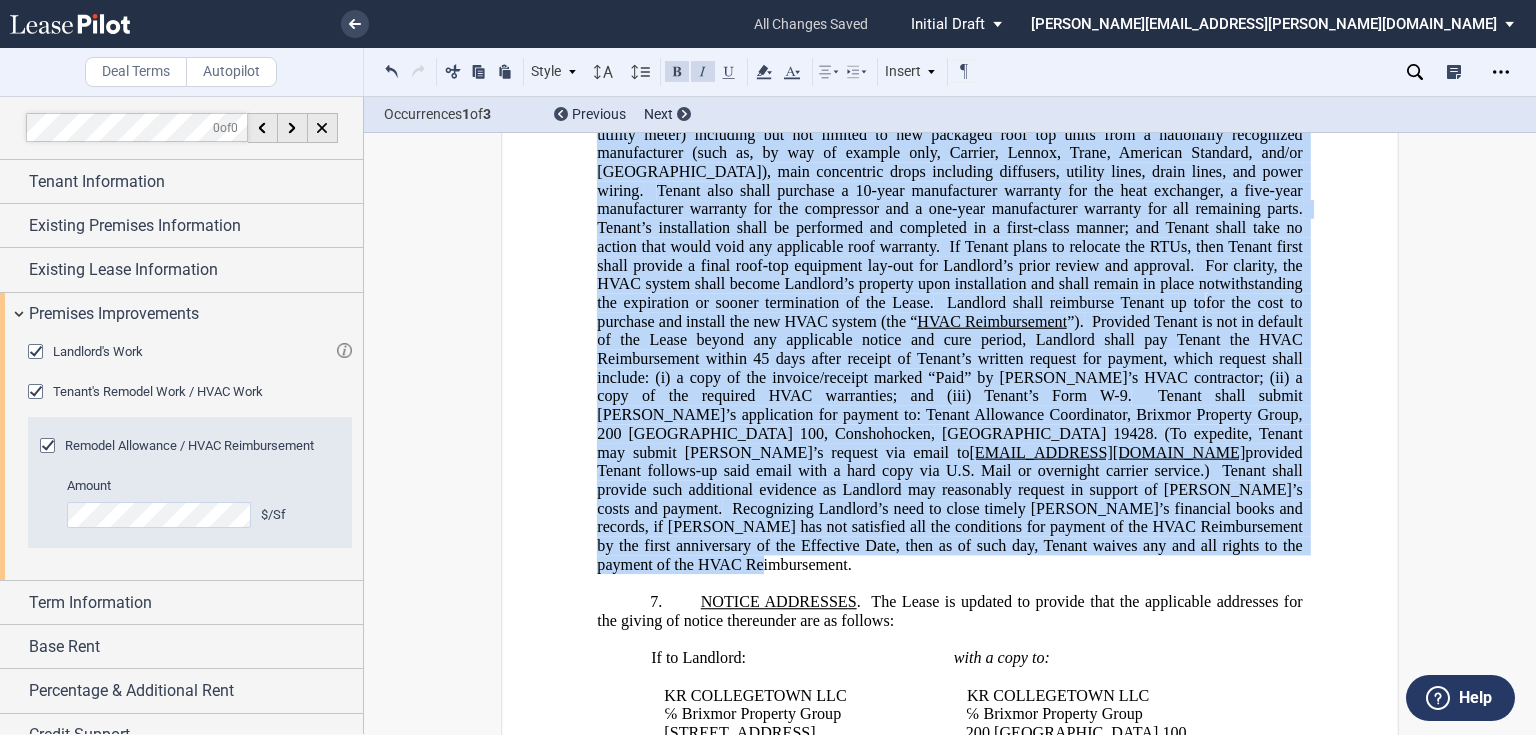 drag, startPoint x: 620, startPoint y: 283, endPoint x: 988, endPoint y: 580, distance: 472.8985 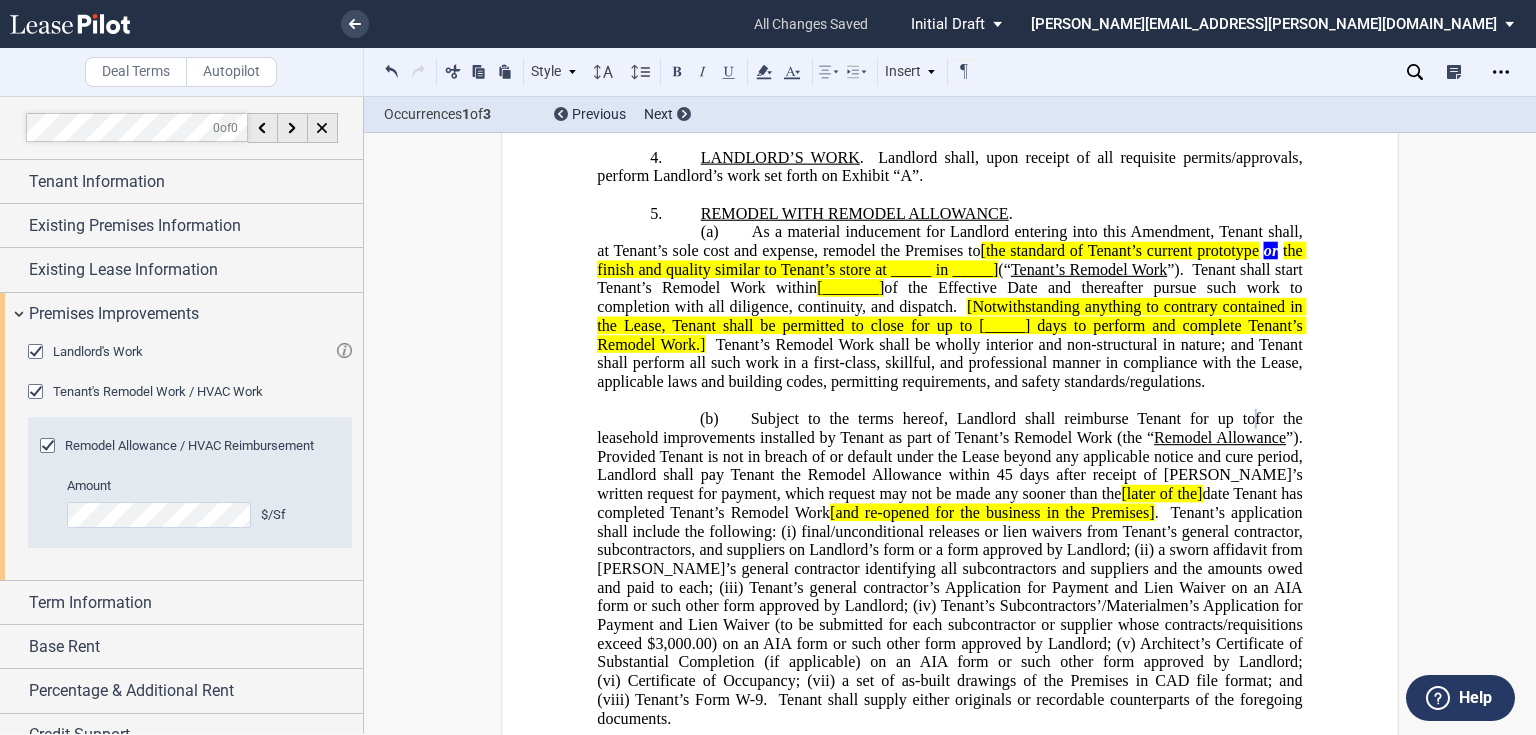 scroll, scrollTop: 722, scrollLeft: 0, axis: vertical 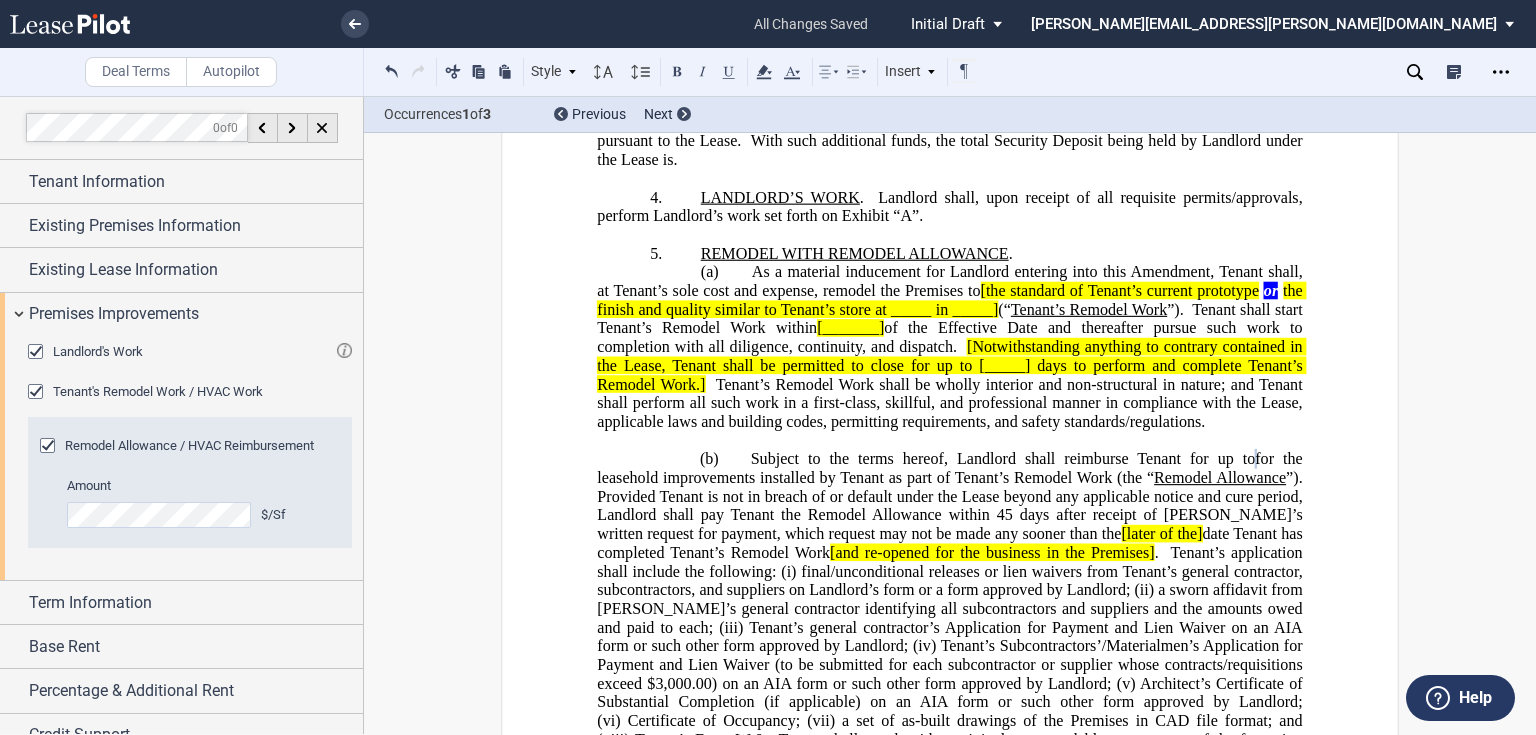 click on "[the standard of Tenant’s current prototype" 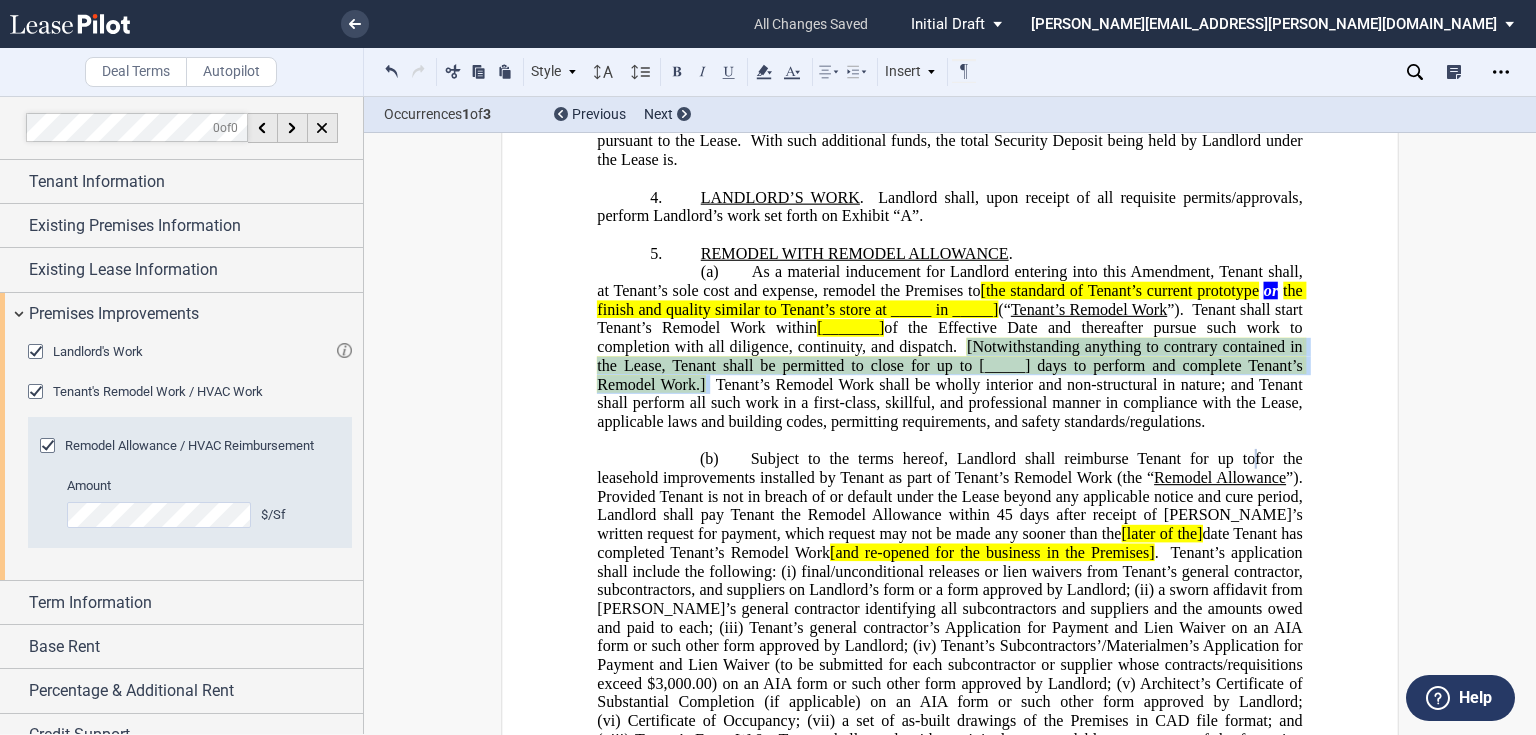 drag, startPoint x: 963, startPoint y: 427, endPoint x: 705, endPoint y: 459, distance: 259.97693 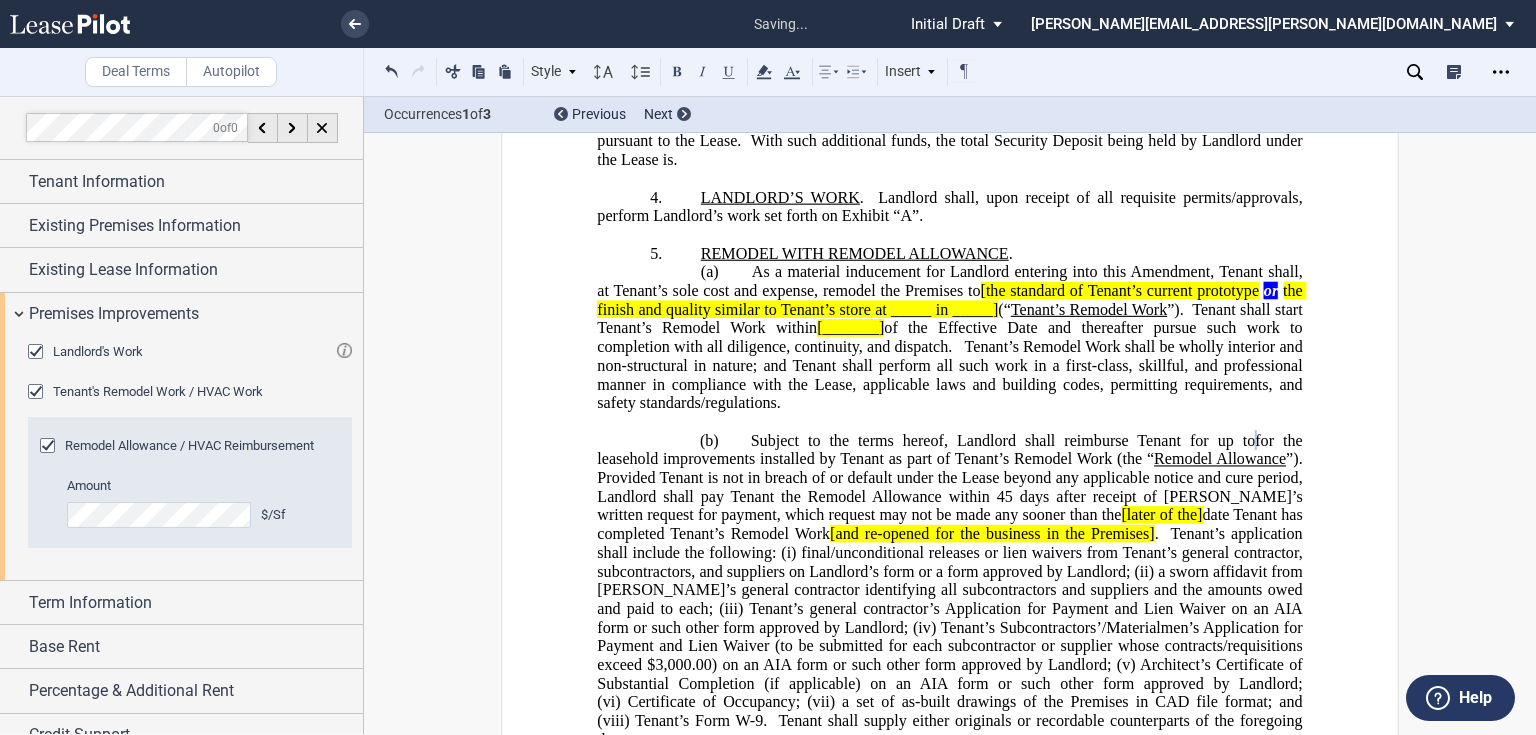 type 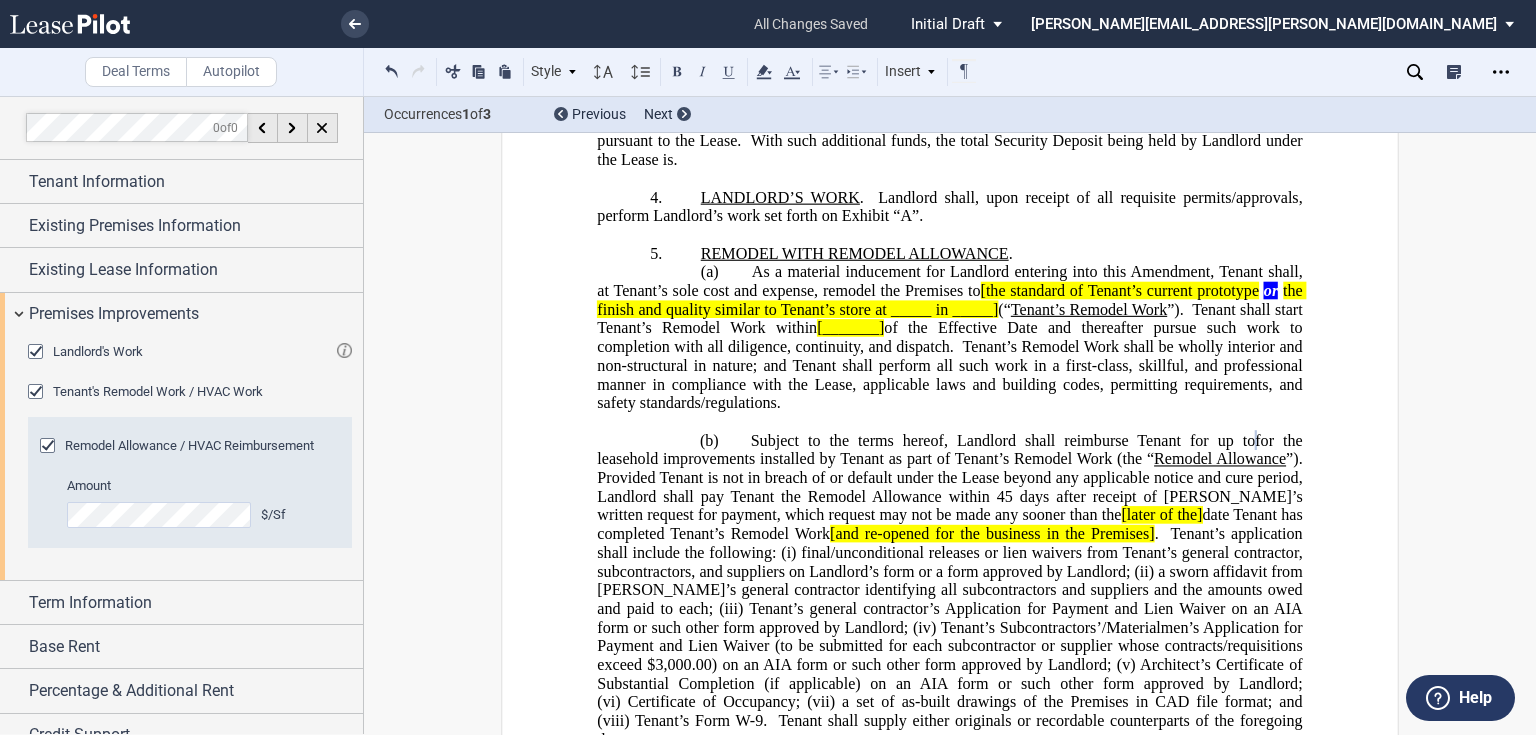 type 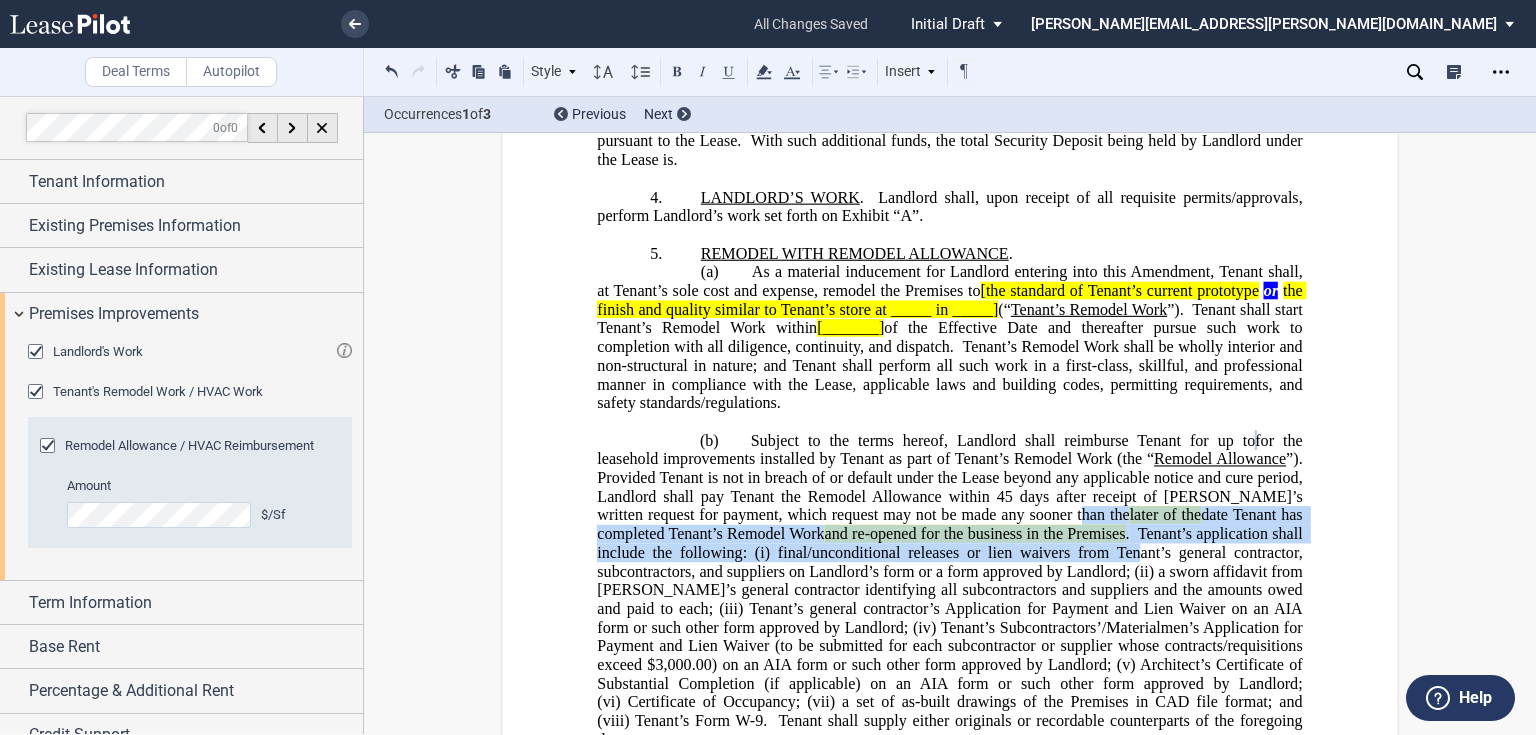 drag, startPoint x: 1119, startPoint y: 596, endPoint x: 1144, endPoint y: 626, distance: 39.051247 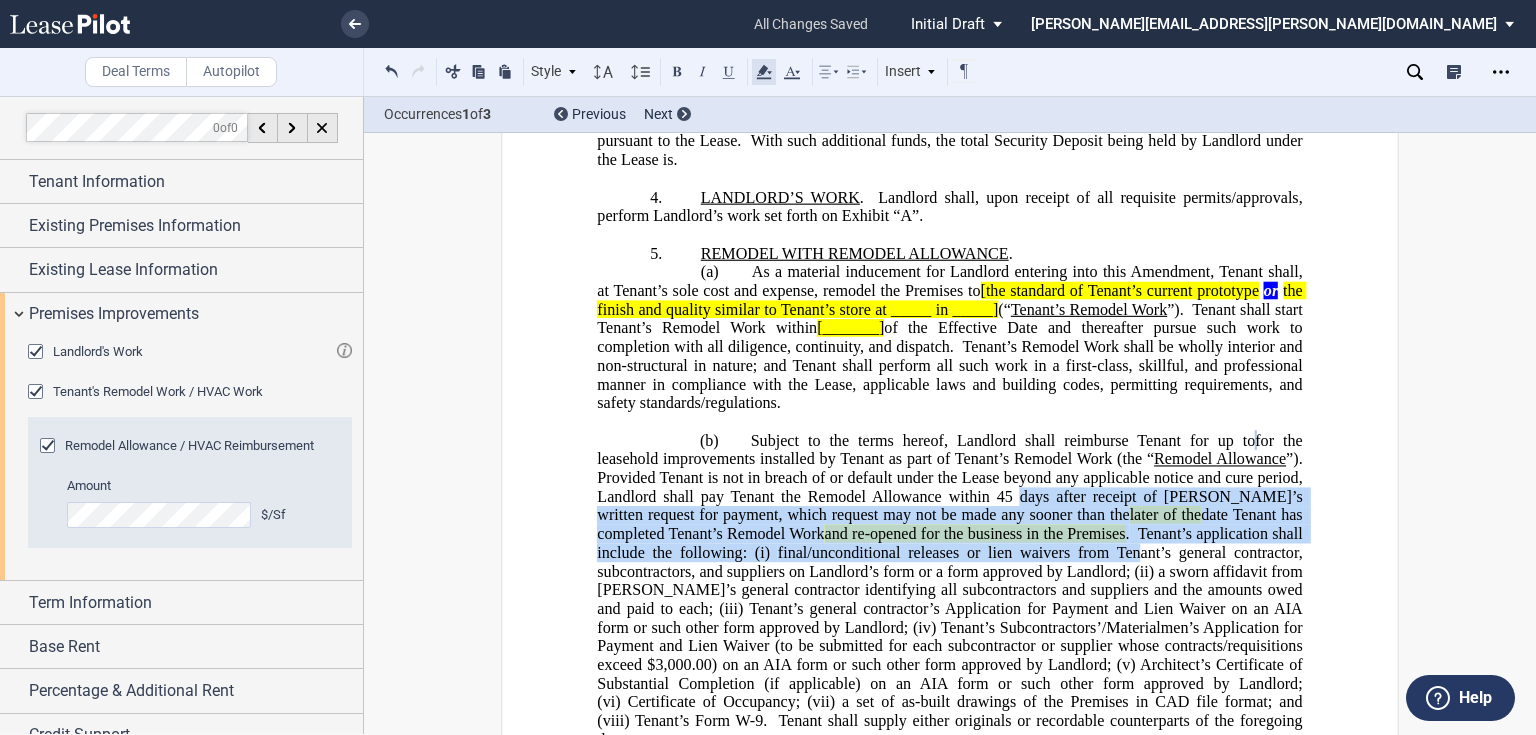 click 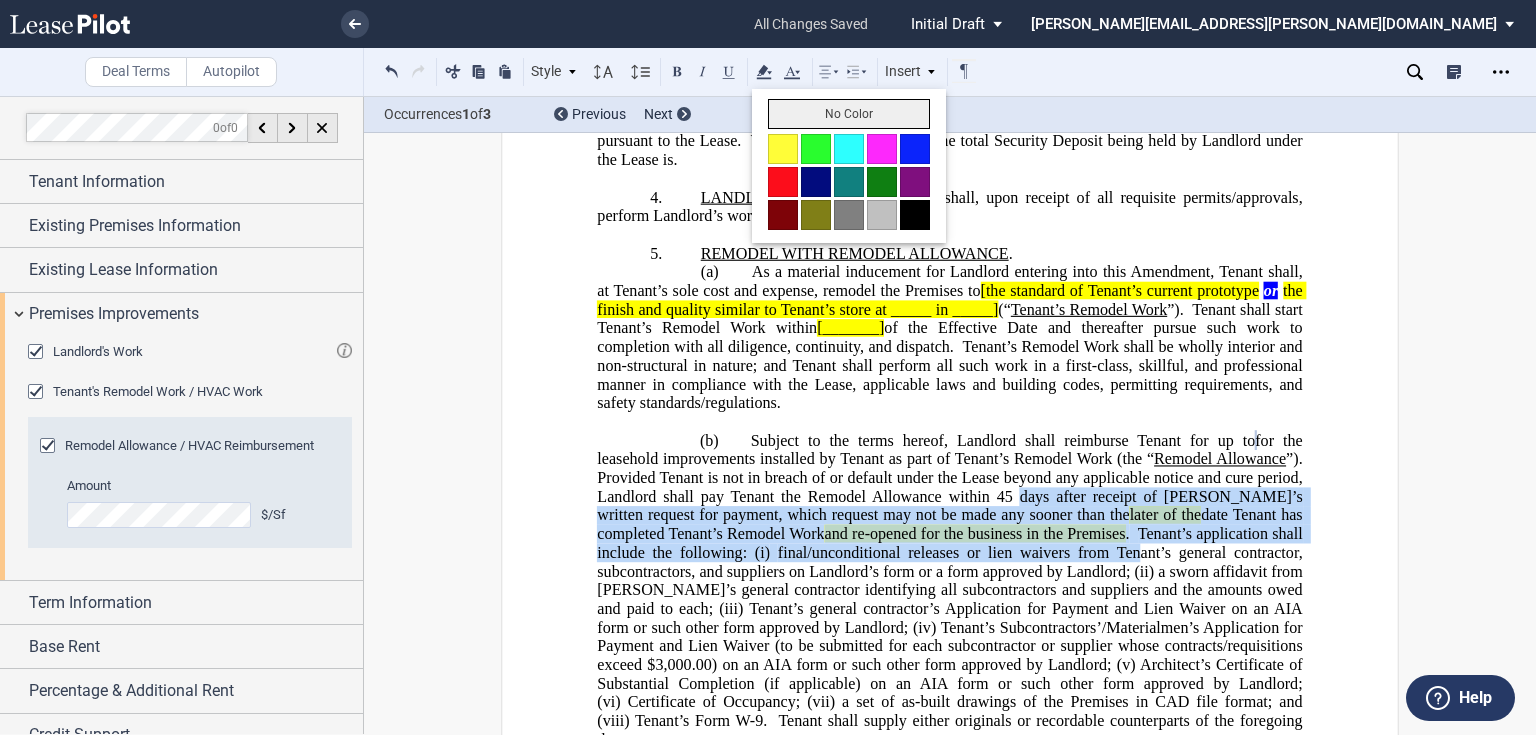 click on "No Color" at bounding box center [849, 114] 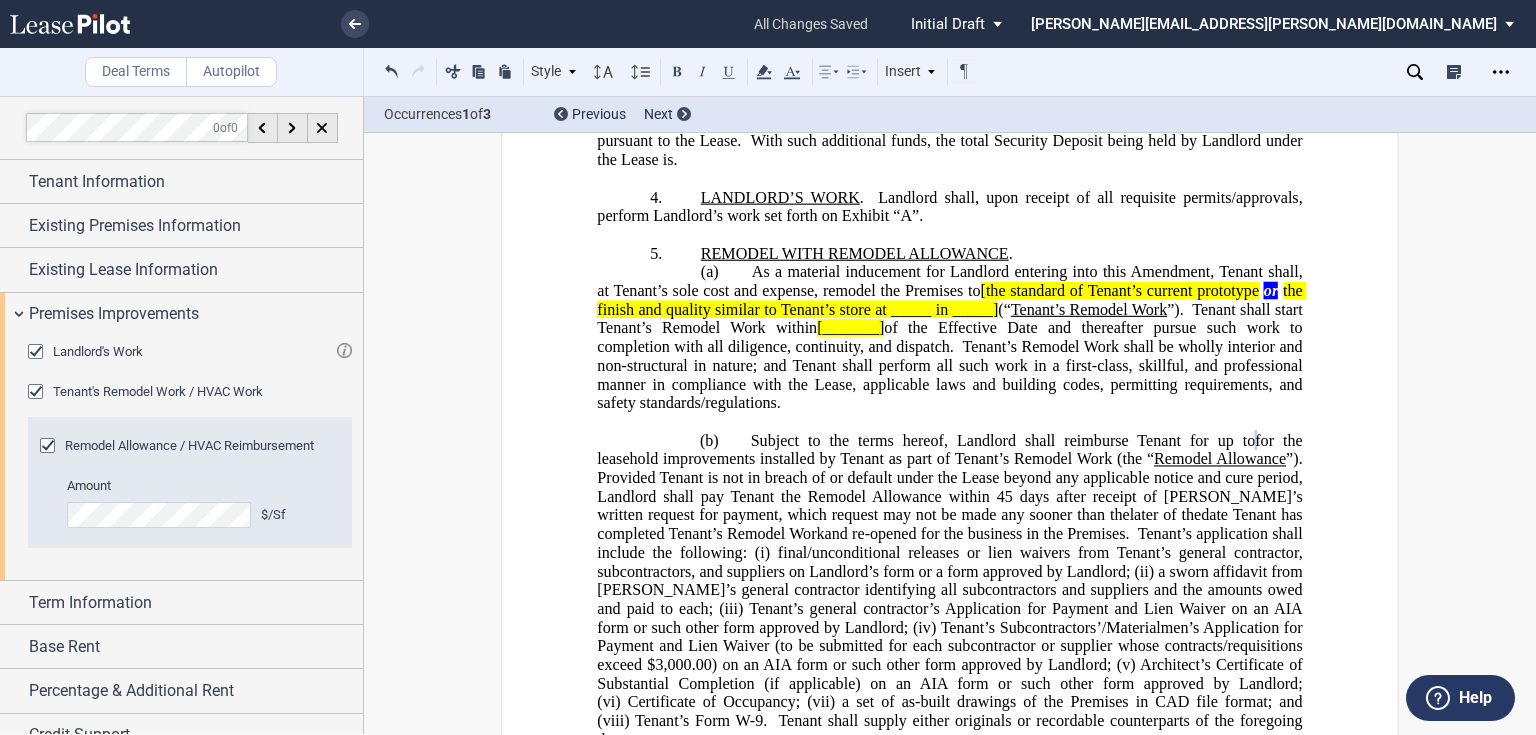 click on "[_______]" 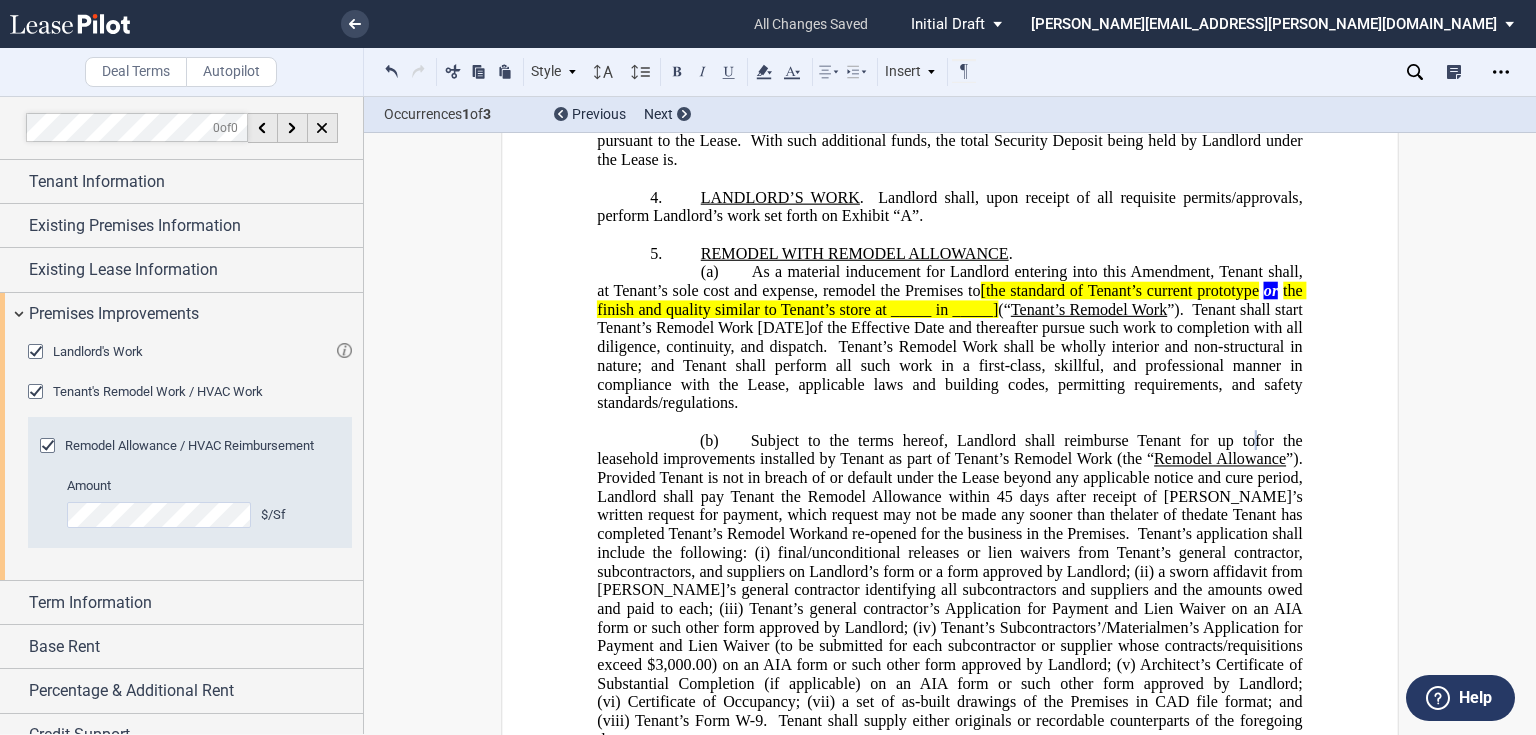 click on "[the standard of Tenant’s current prototype" 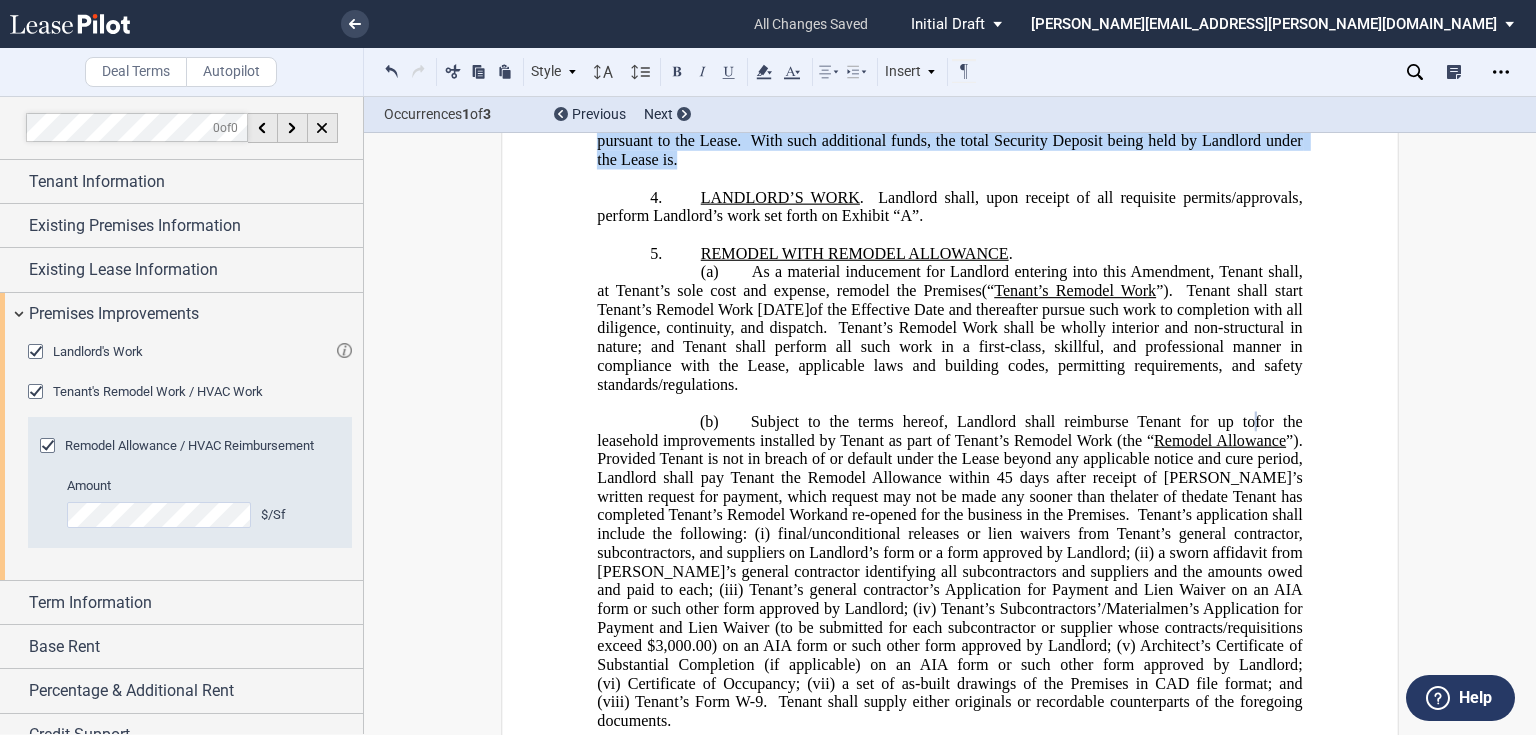 drag, startPoint x: 522, startPoint y: 184, endPoint x: 727, endPoint y: 248, distance: 214.75801 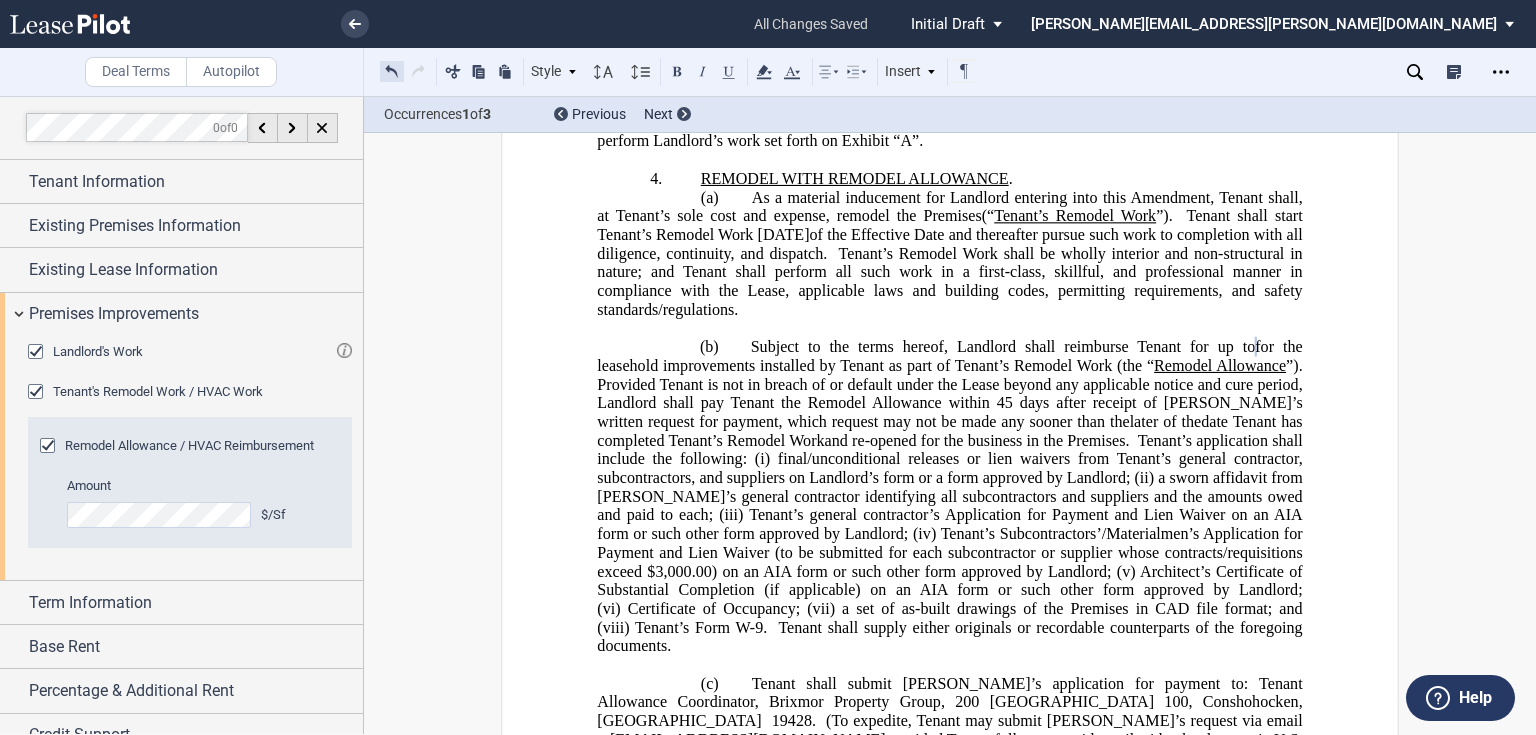 click at bounding box center [392, 71] 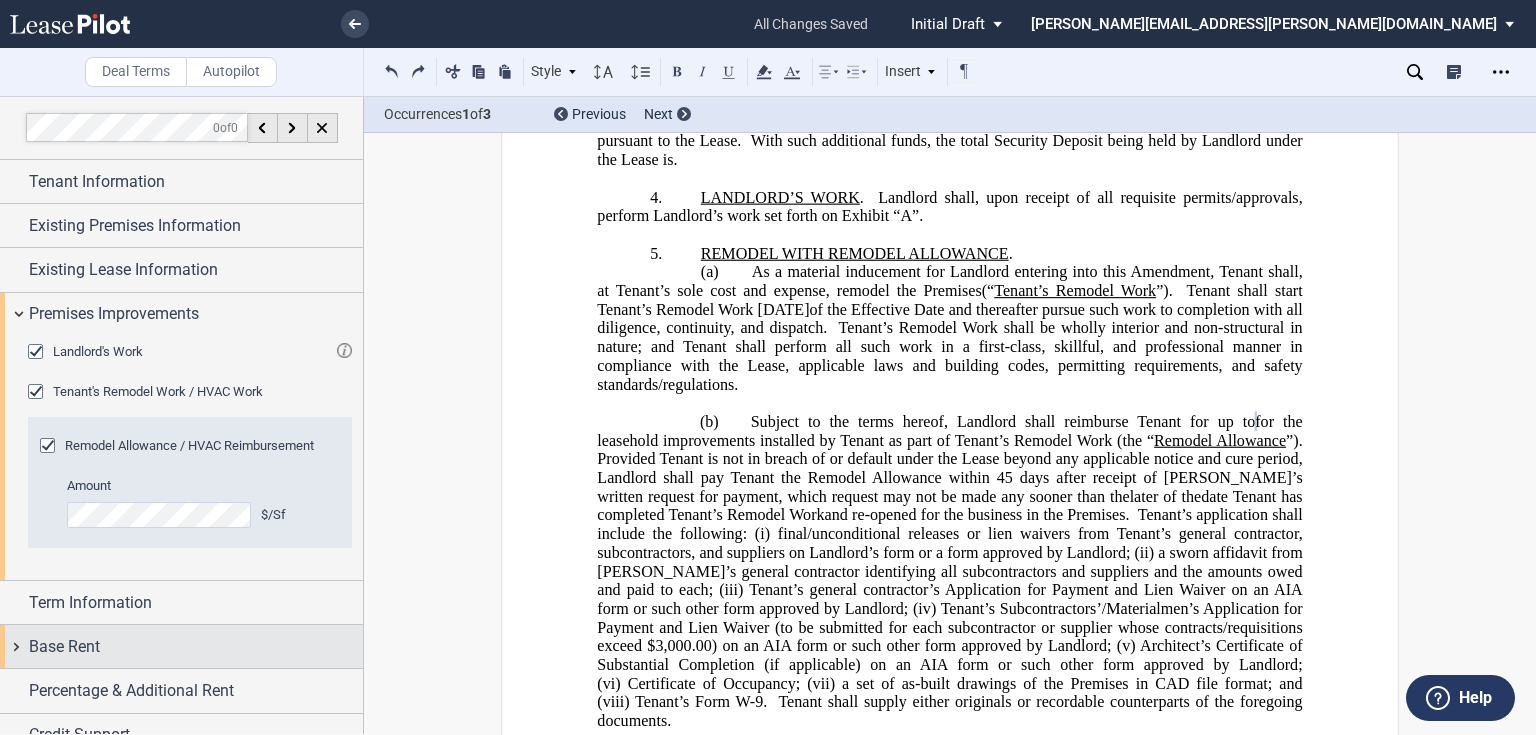 scroll, scrollTop: 65, scrollLeft: 0, axis: vertical 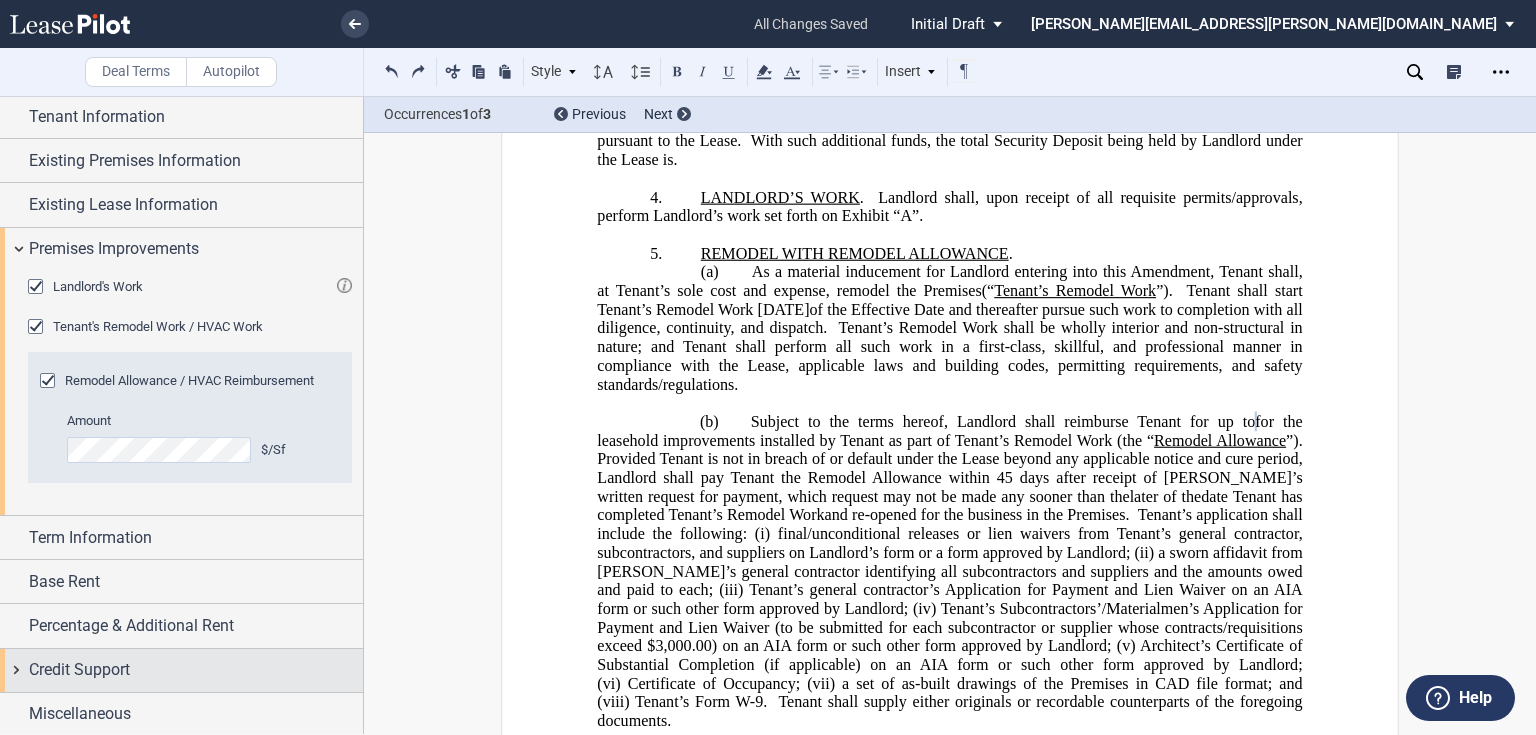 click on "Credit Support" at bounding box center (181, 670) 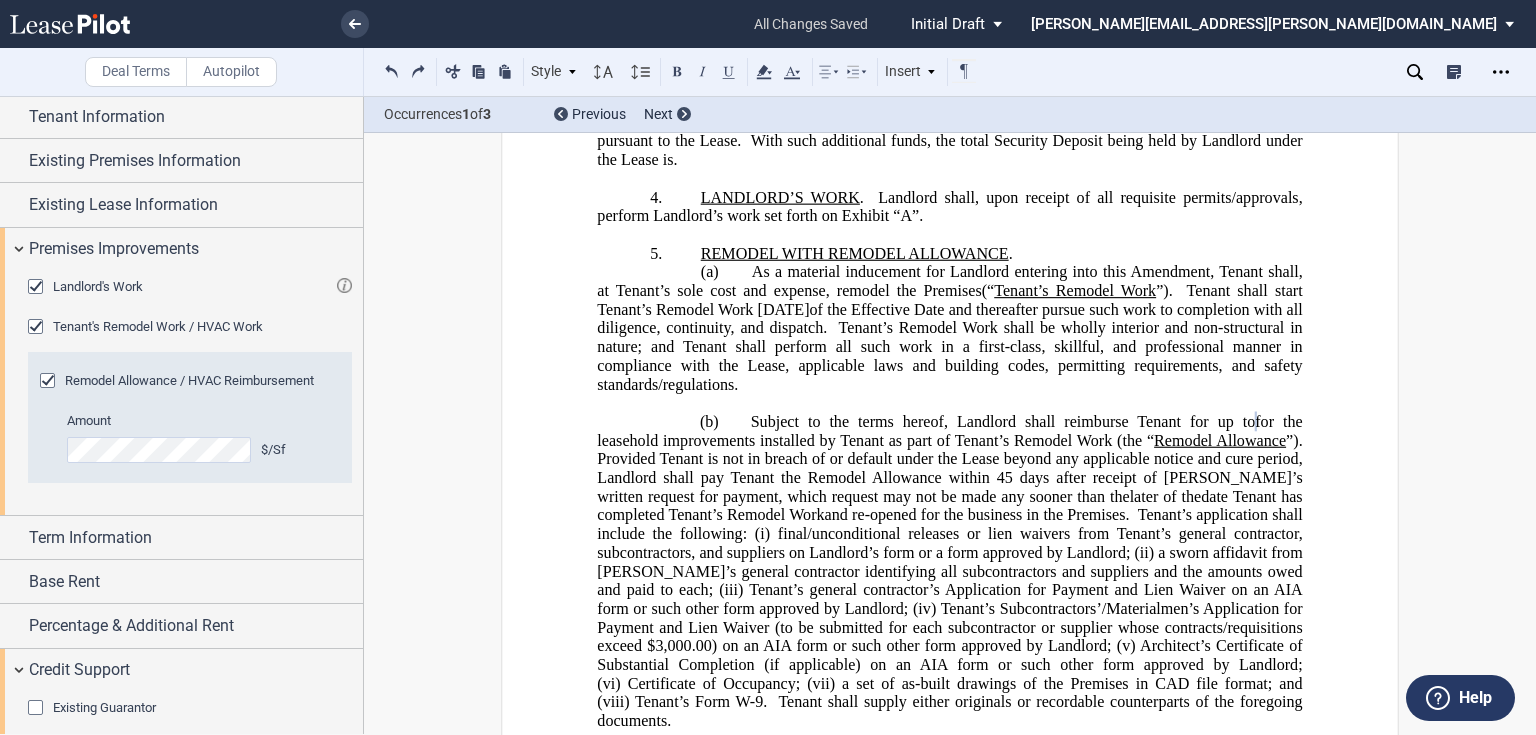 scroll, scrollTop: 225, scrollLeft: 0, axis: vertical 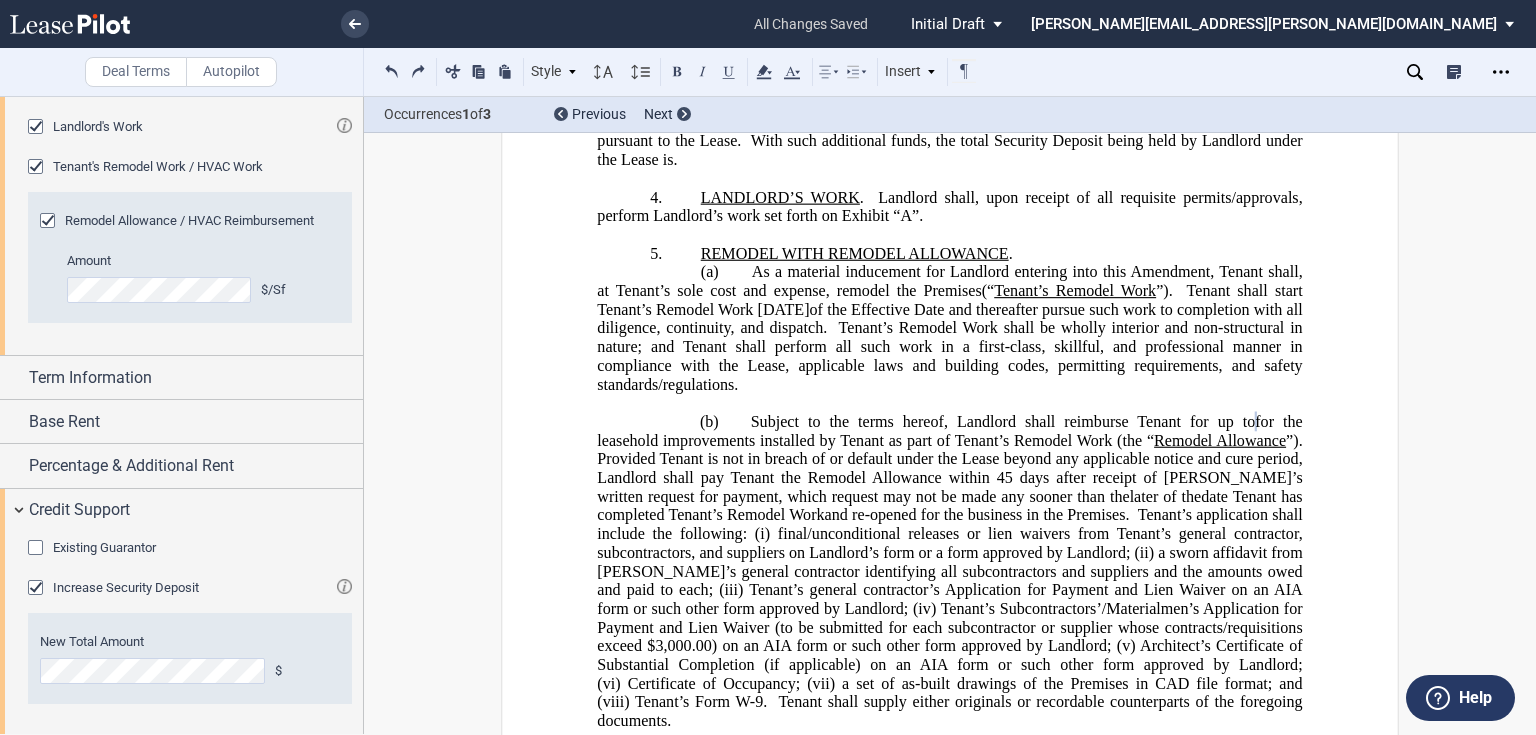 click 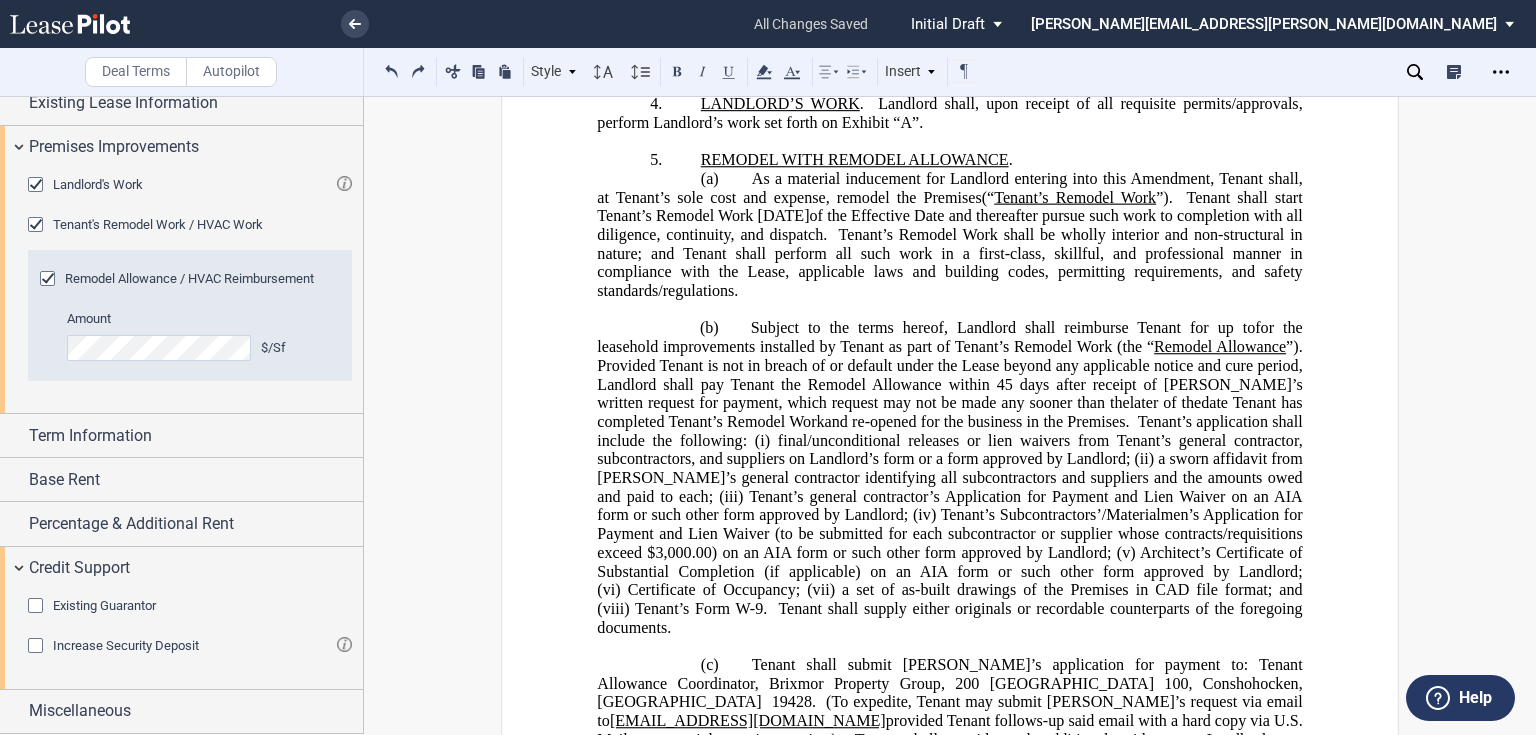 scroll, scrollTop: 164, scrollLeft: 0, axis: vertical 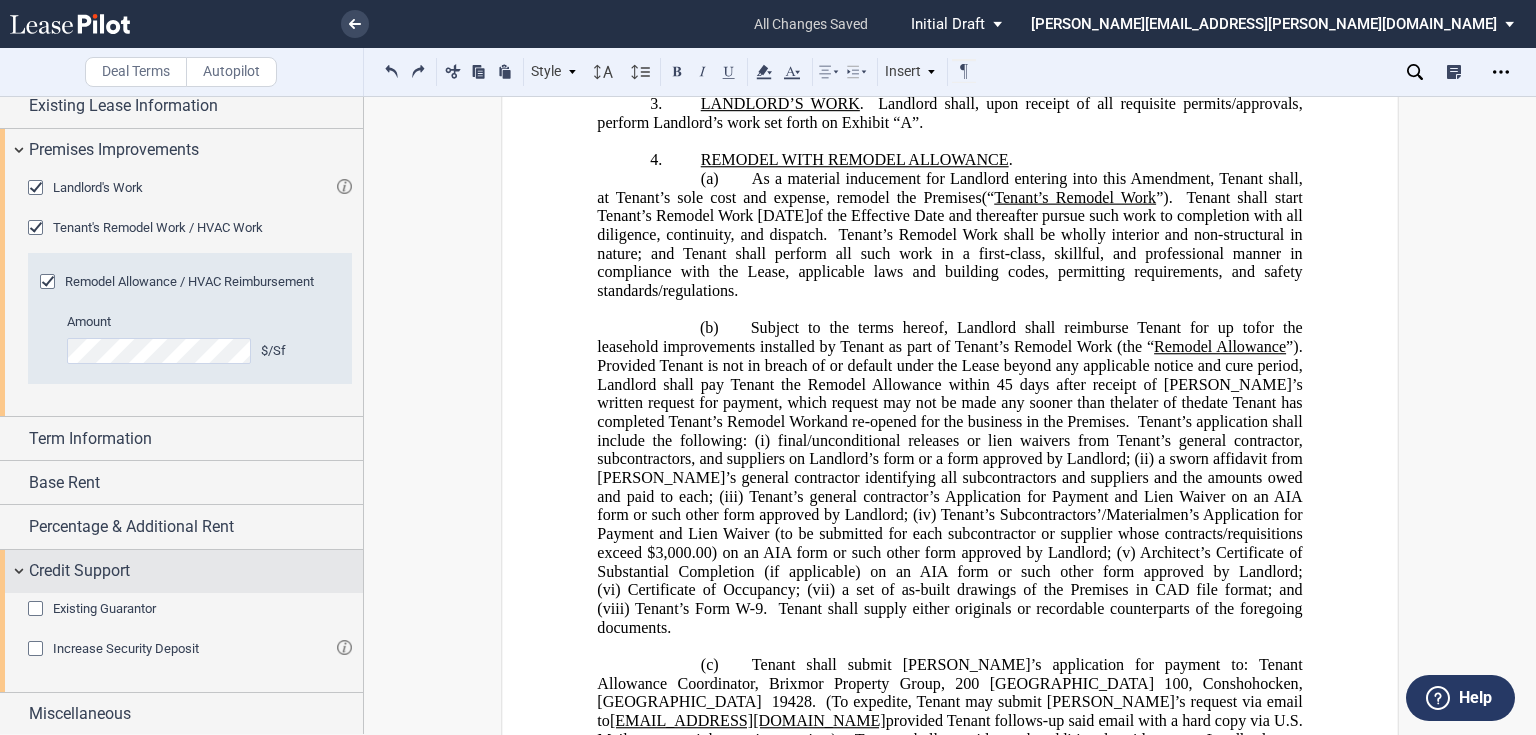 click on "Credit Support" at bounding box center (79, 571) 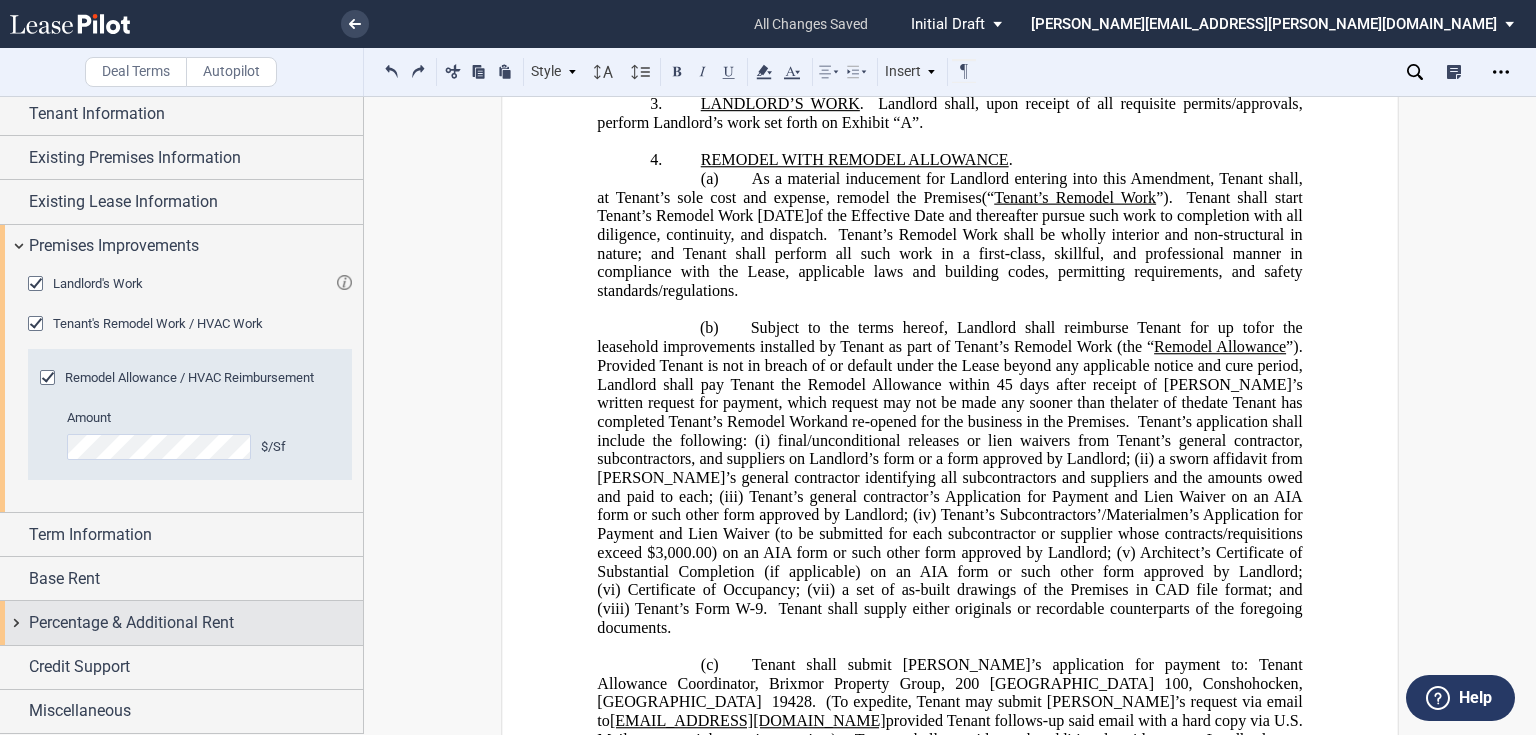 scroll, scrollTop: 65, scrollLeft: 0, axis: vertical 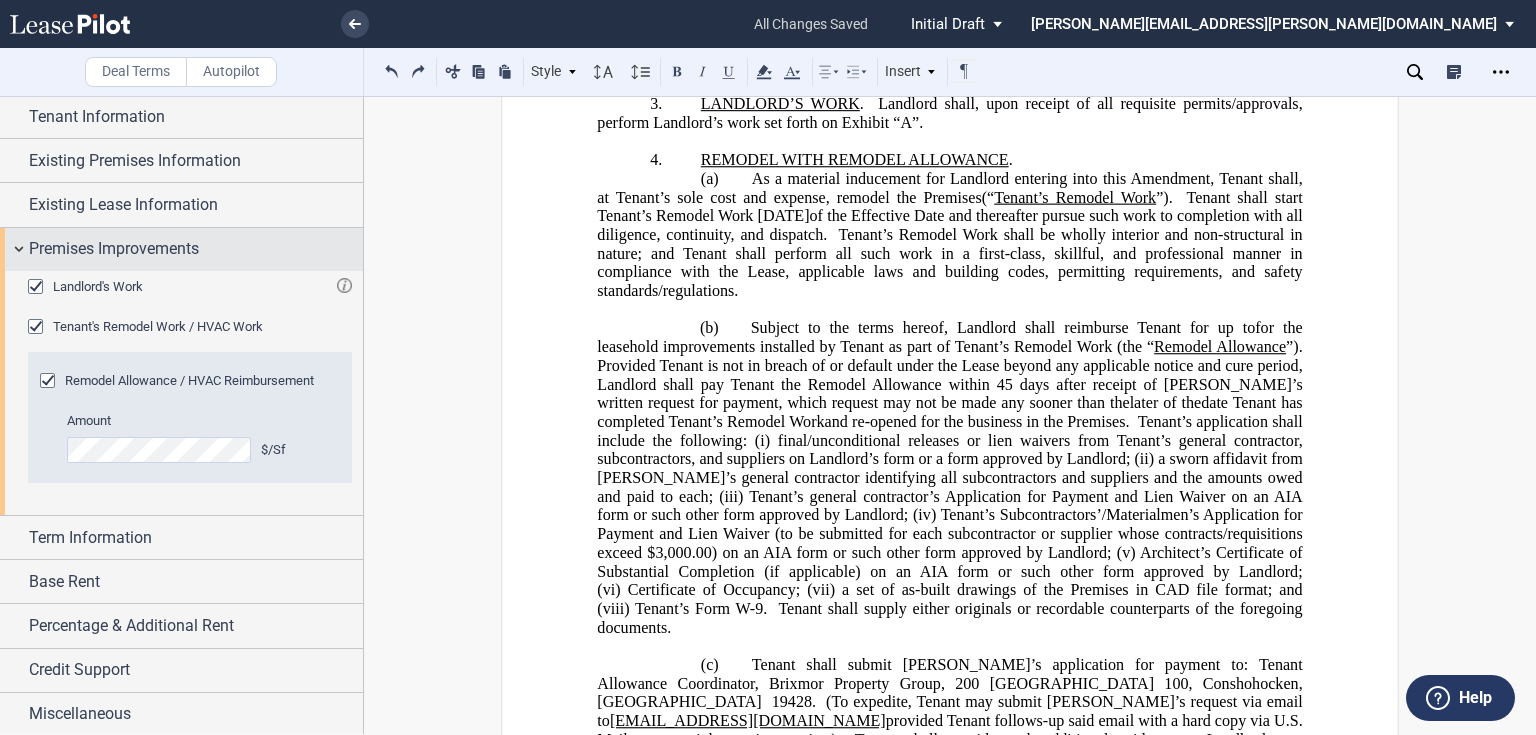 click on "Premises Improvements" at bounding box center (114, 249) 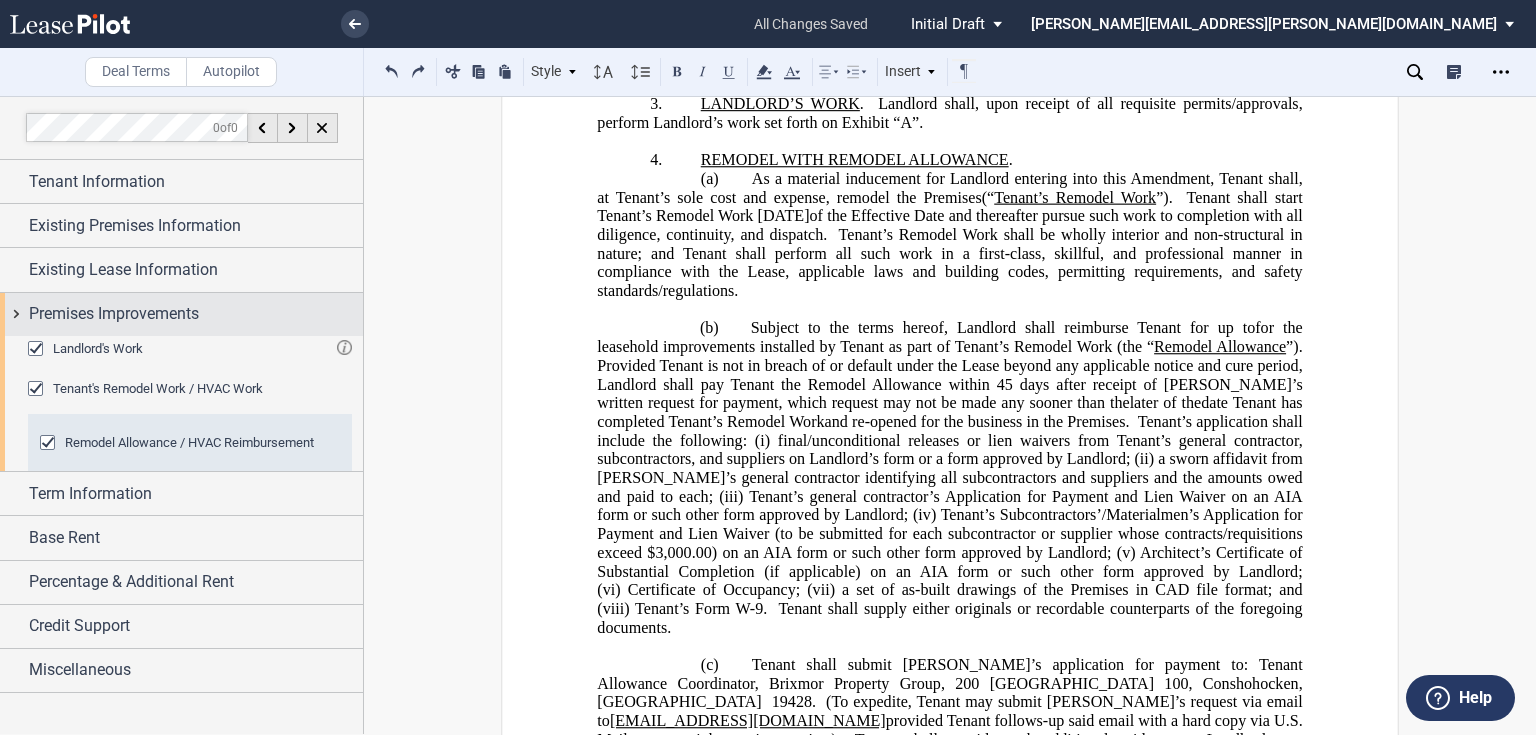 scroll, scrollTop: 0, scrollLeft: 0, axis: both 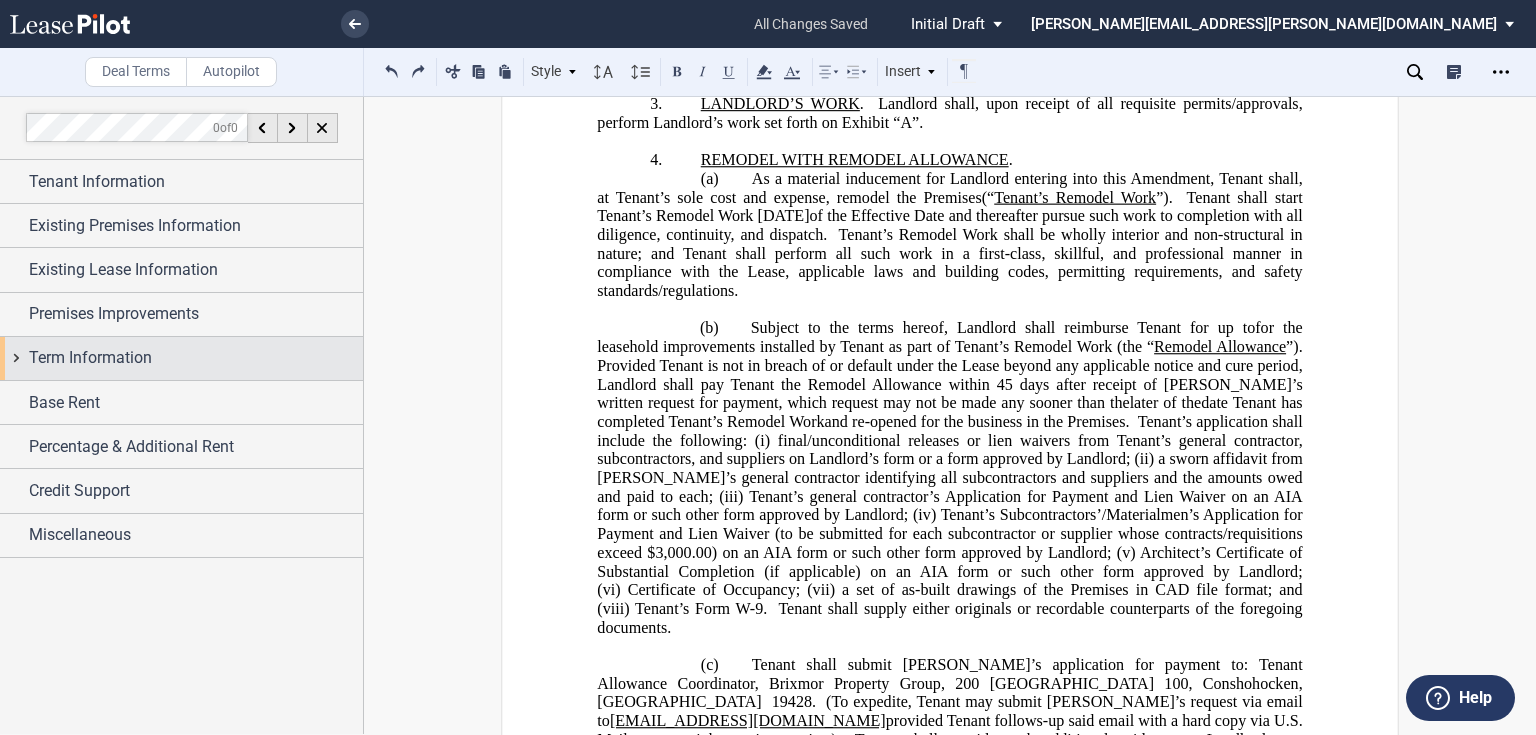 click on "Term Information" at bounding box center (90, 358) 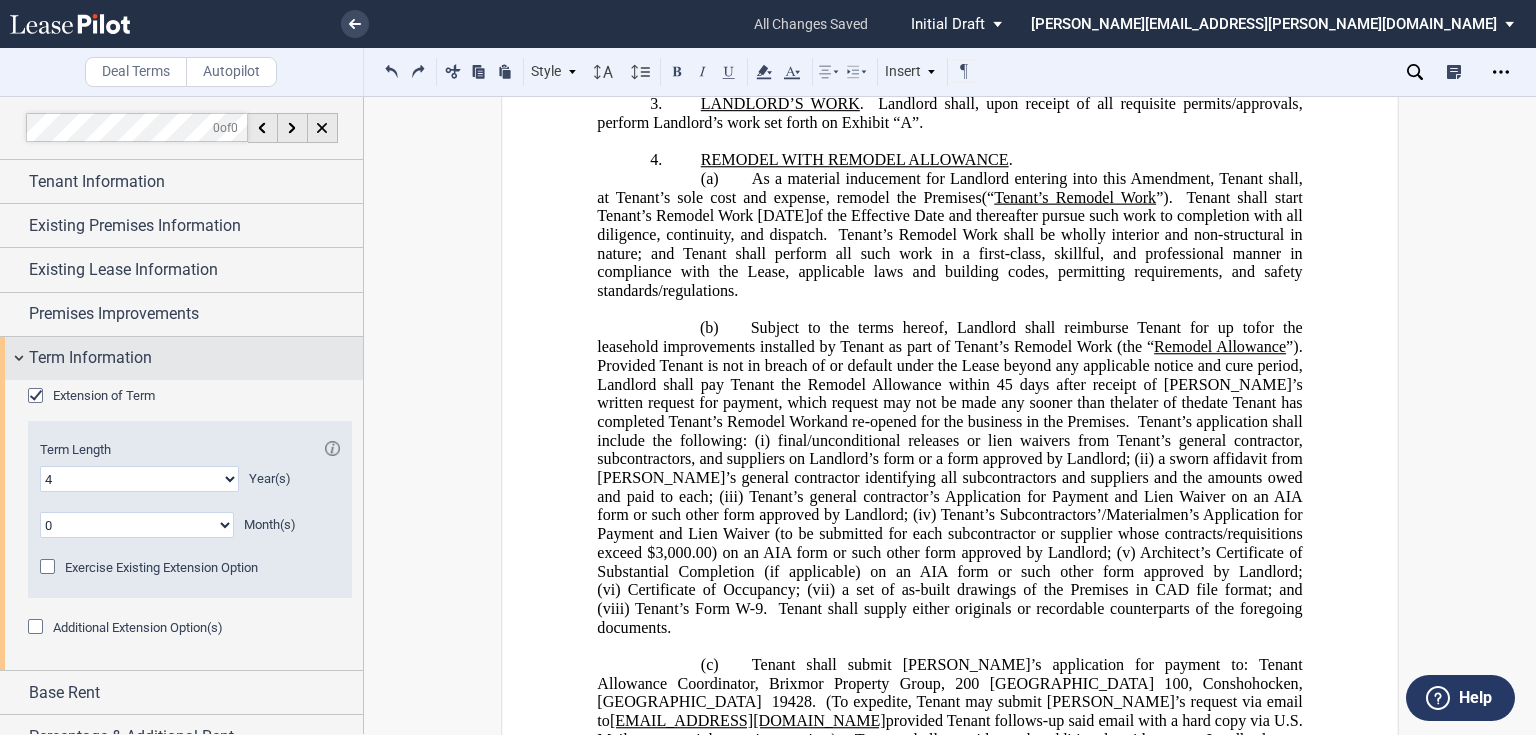 click on "Term Information" at bounding box center [90, 358] 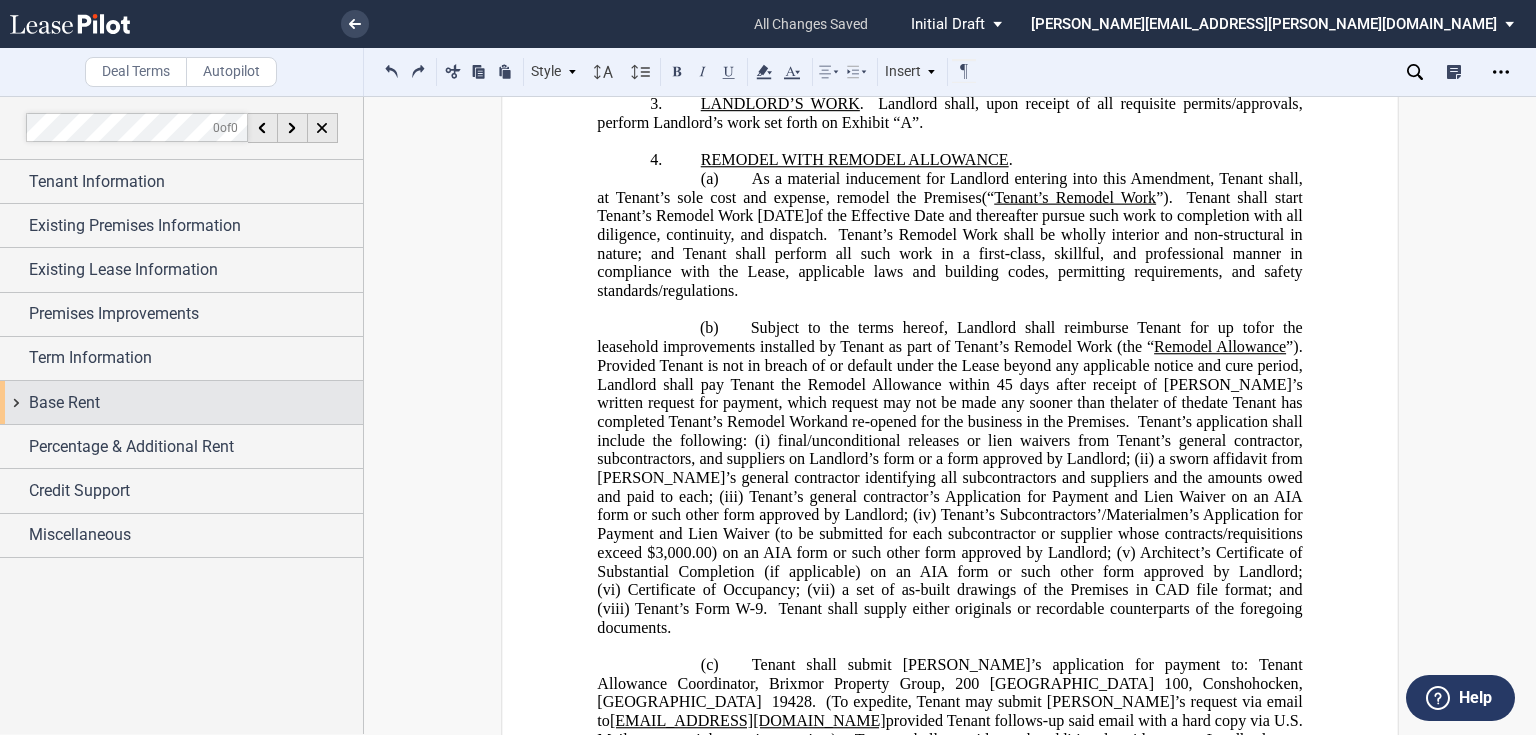 click on "Base Rent" at bounding box center [196, 403] 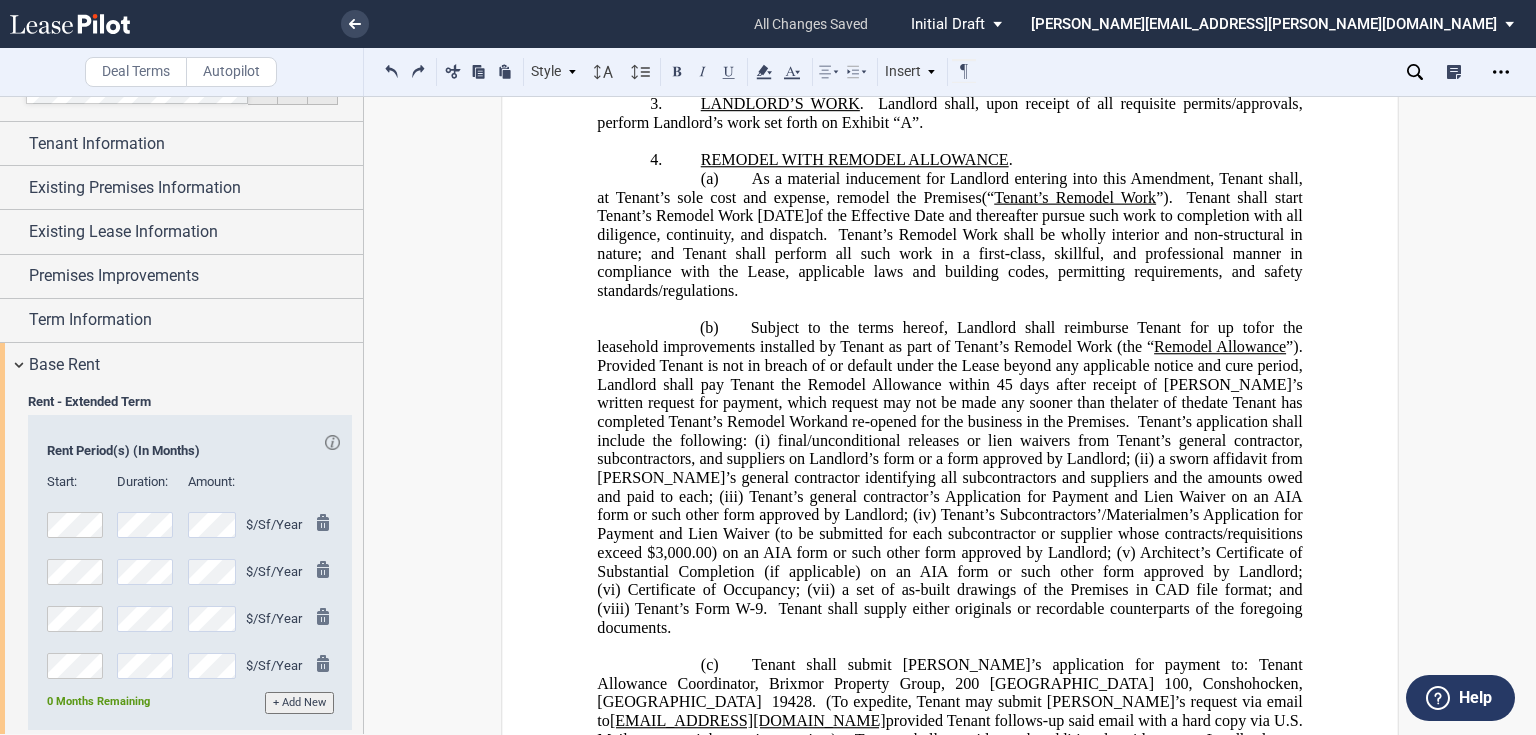 scroll, scrollTop: 36, scrollLeft: 0, axis: vertical 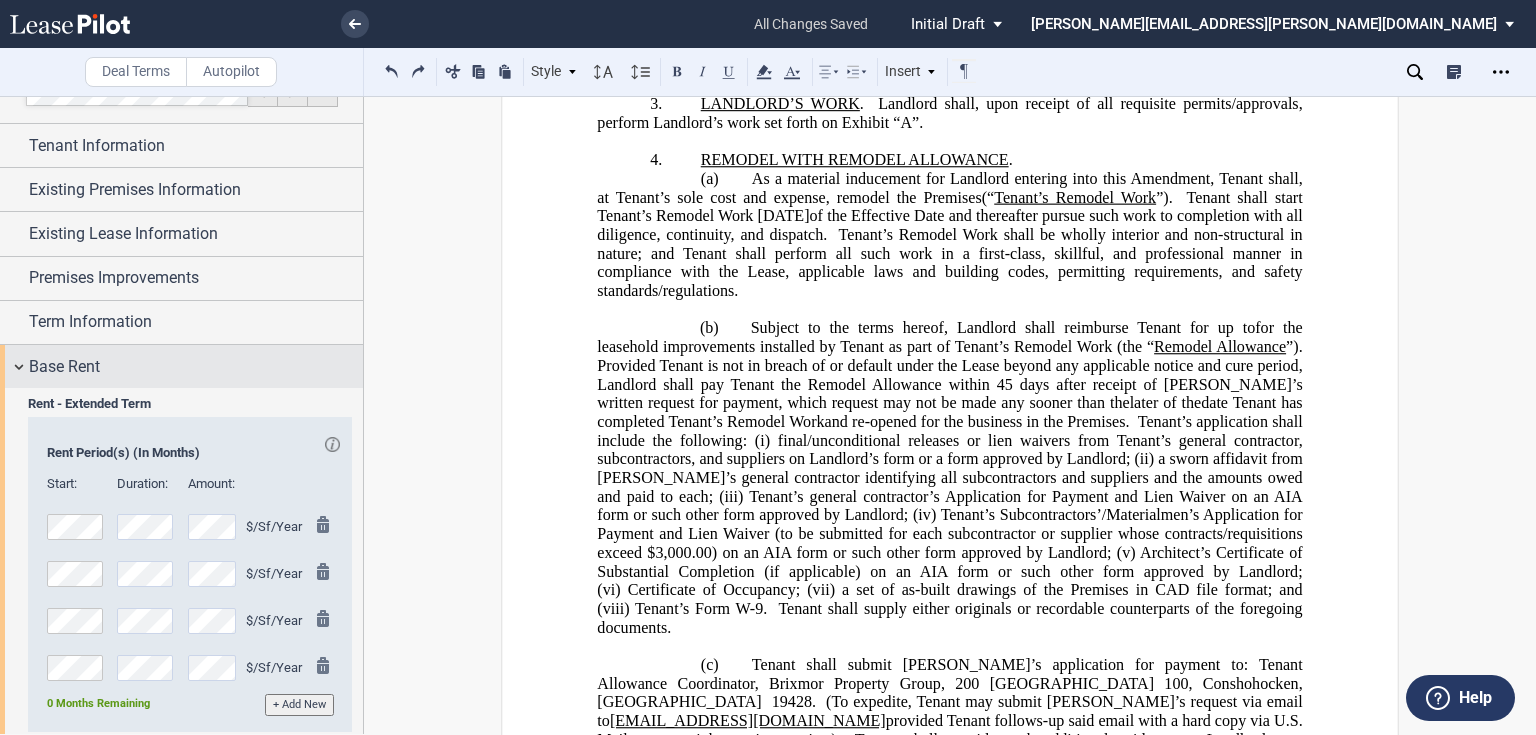 click on "Base Rent" at bounding box center (64, 367) 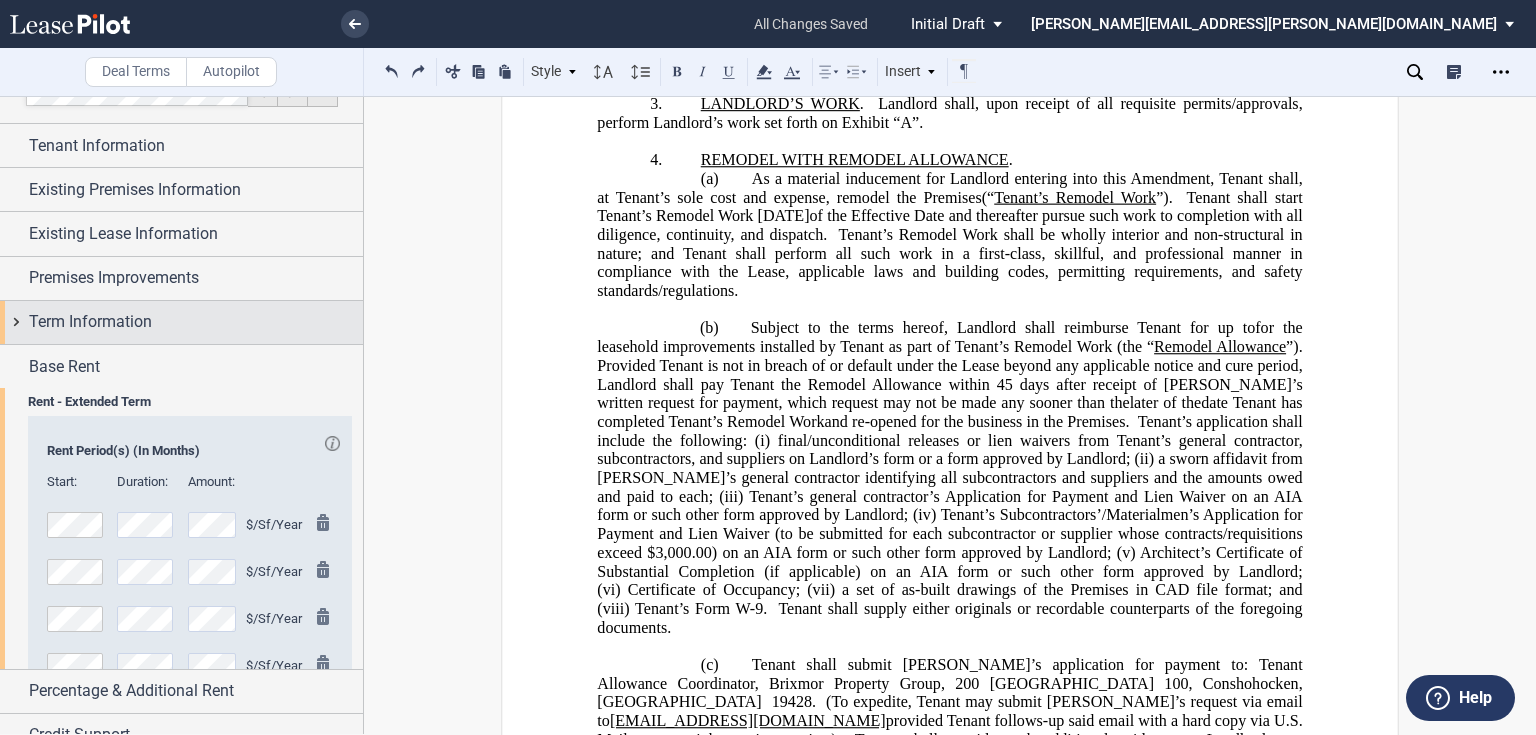 scroll, scrollTop: 0, scrollLeft: 0, axis: both 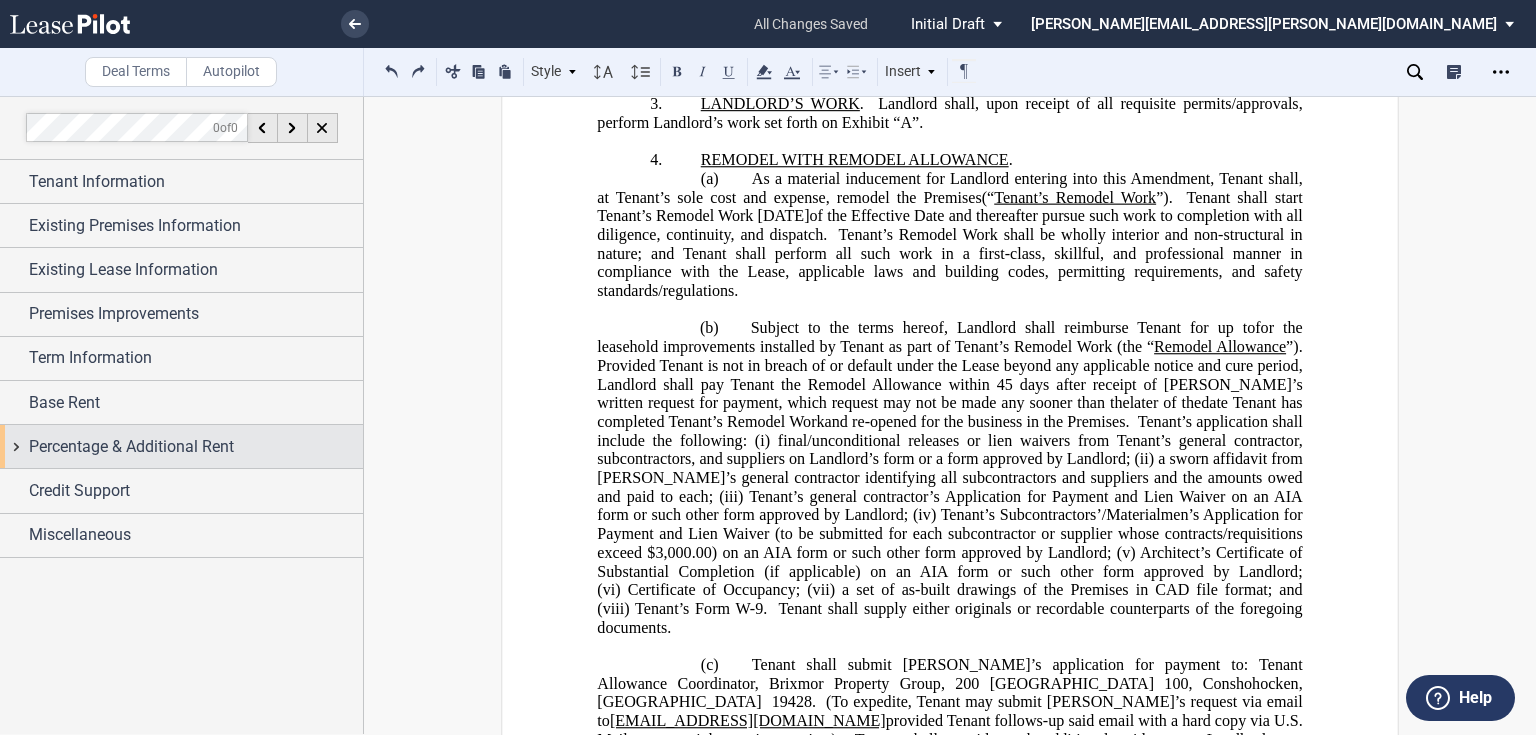 click on "Percentage & Additional Rent" at bounding box center [131, 447] 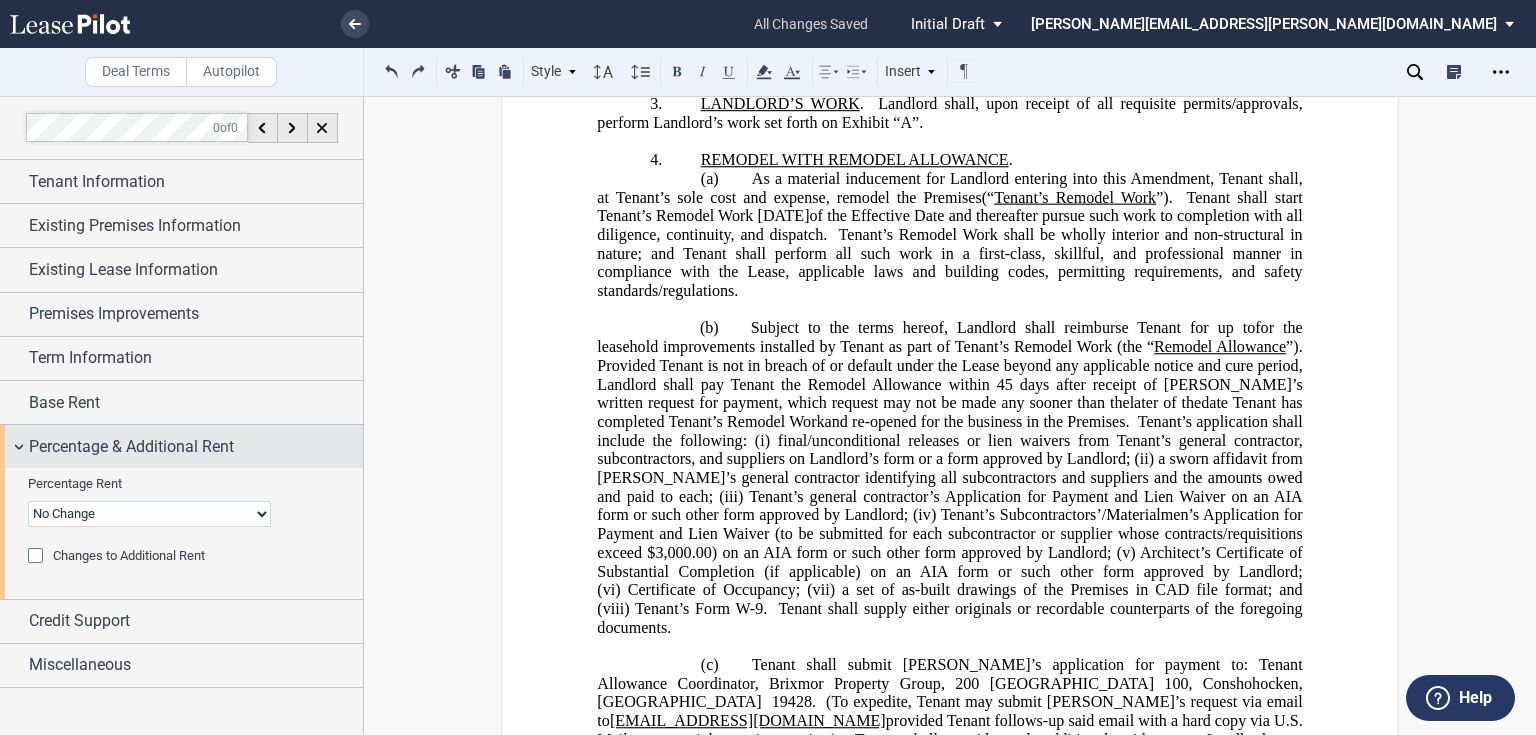 click on "Percentage & Additional Rent" at bounding box center (131, 447) 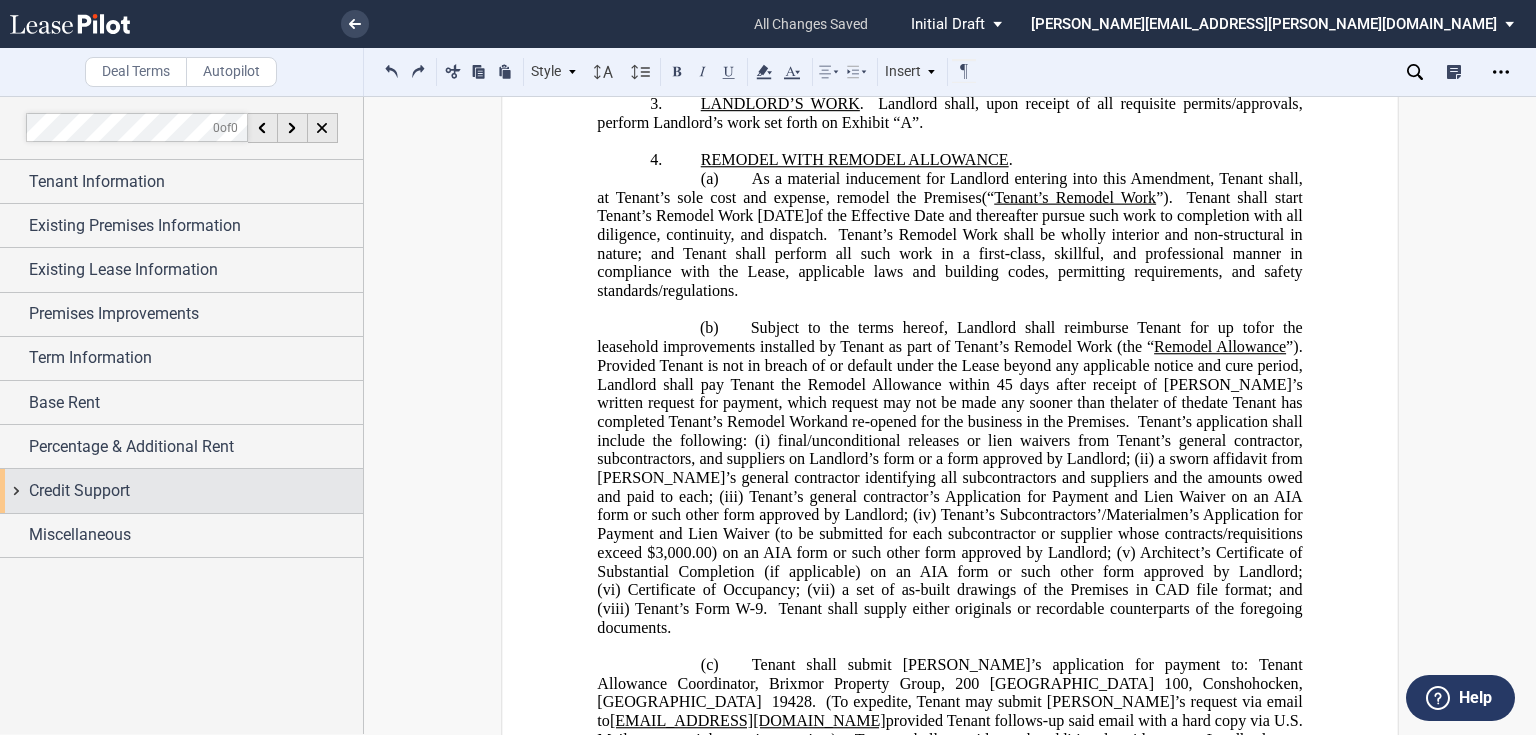click on "Credit Support" at bounding box center (79, 491) 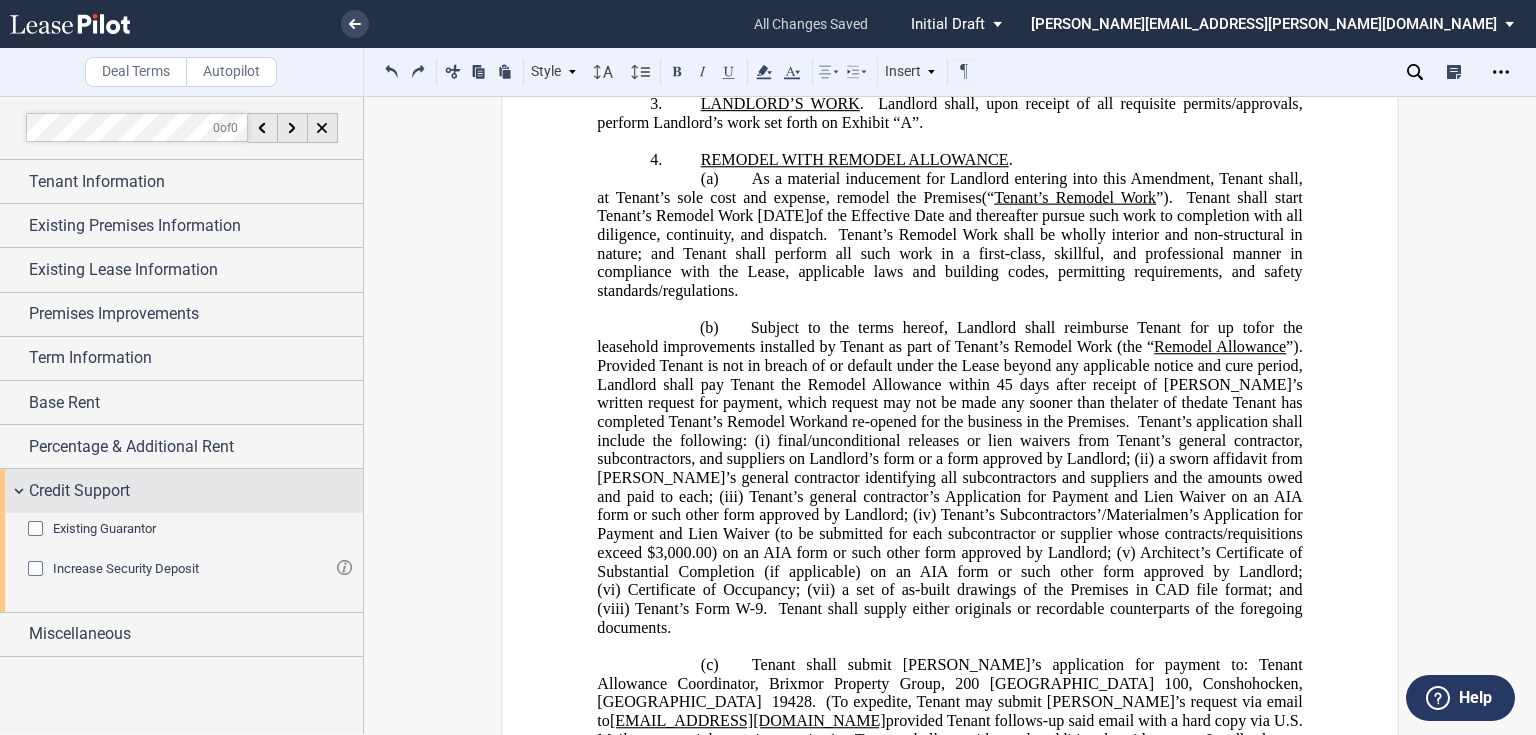 click on "Credit Support" at bounding box center [196, 491] 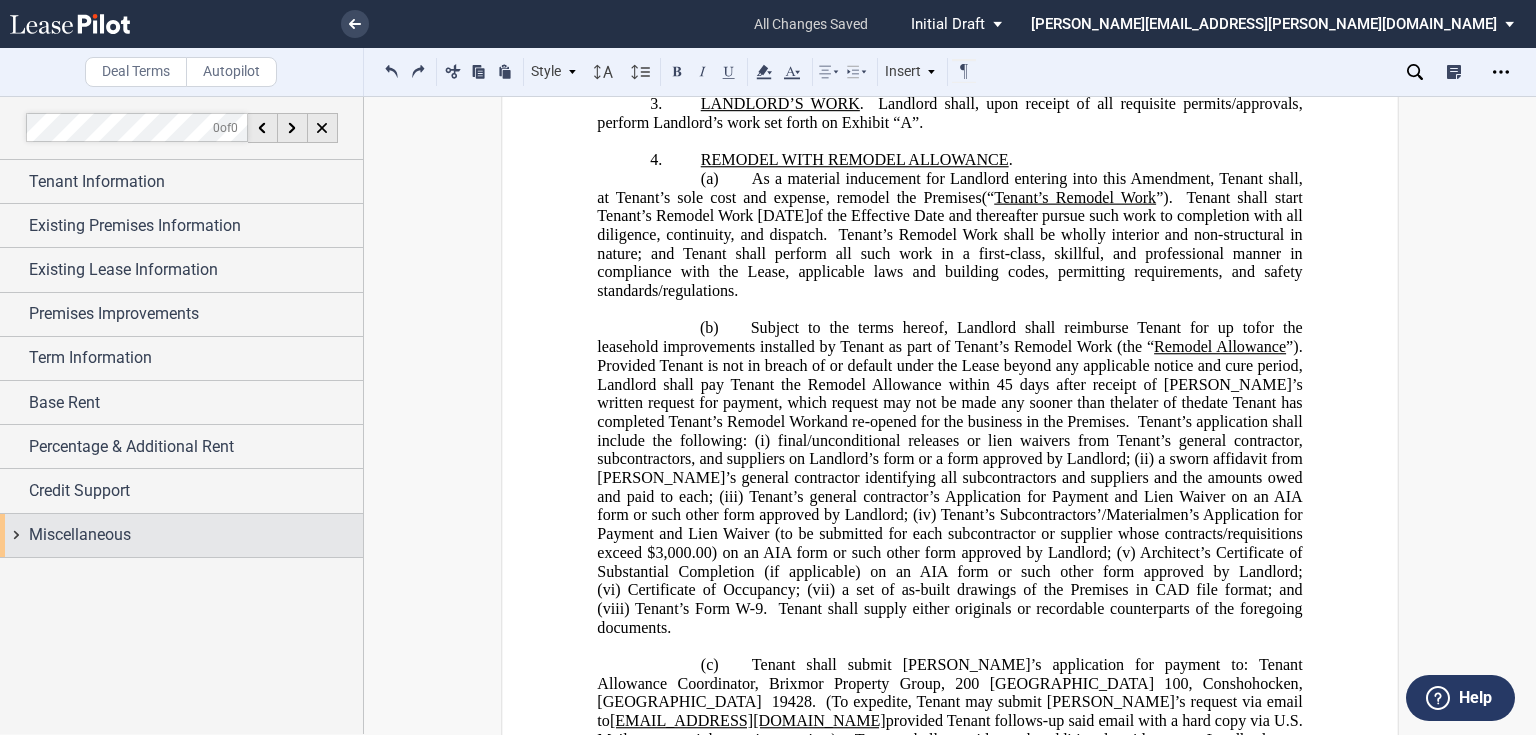 click on "Miscellaneous" at bounding box center (196, 535) 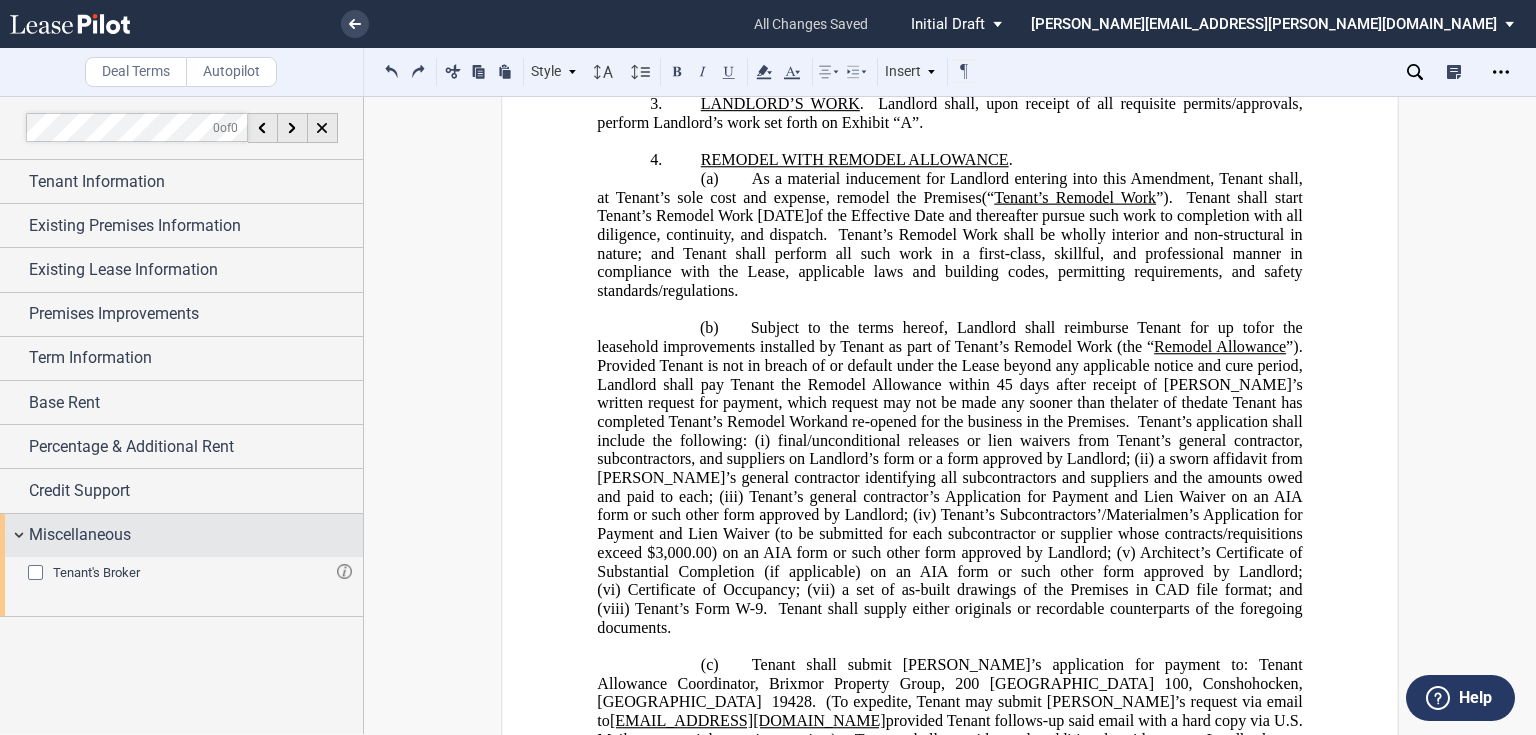 click on "Miscellaneous" at bounding box center (196, 535) 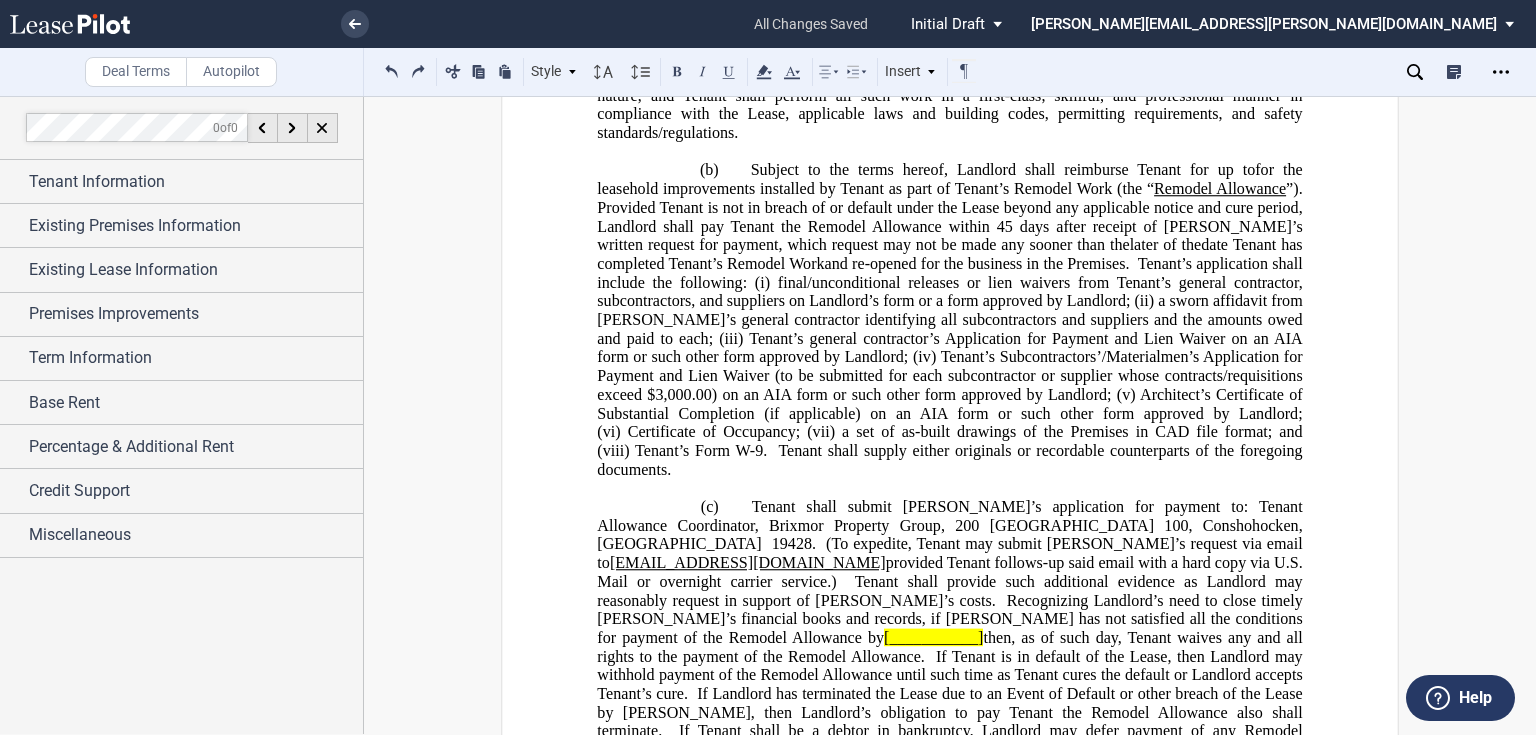 scroll, scrollTop: 1280, scrollLeft: 0, axis: vertical 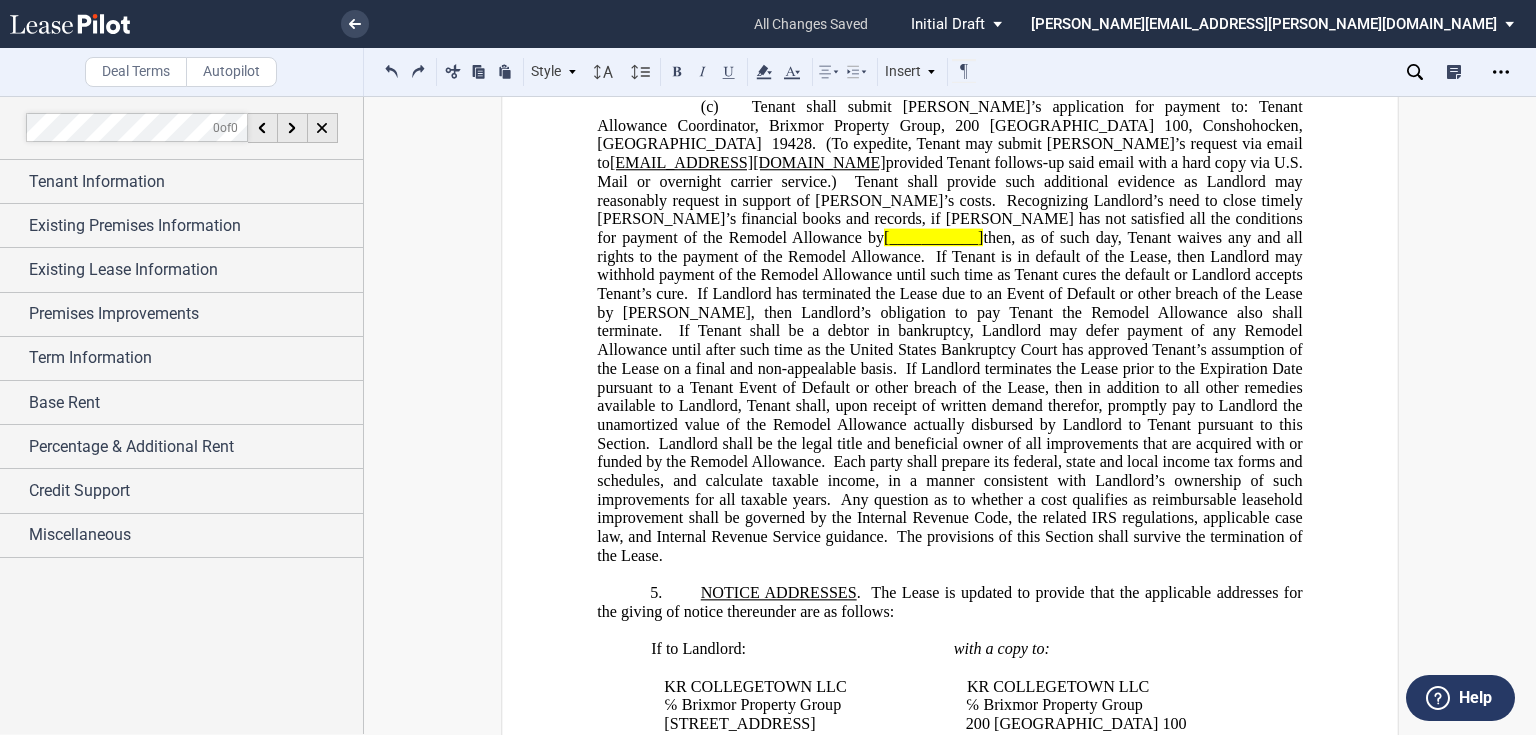 click on "Recognizing Landlord’s need to close timely [PERSON_NAME]’s financial books and records, if [PERSON_NAME] has not satisfied all the conditions for payment of the Remodel Allowance by" 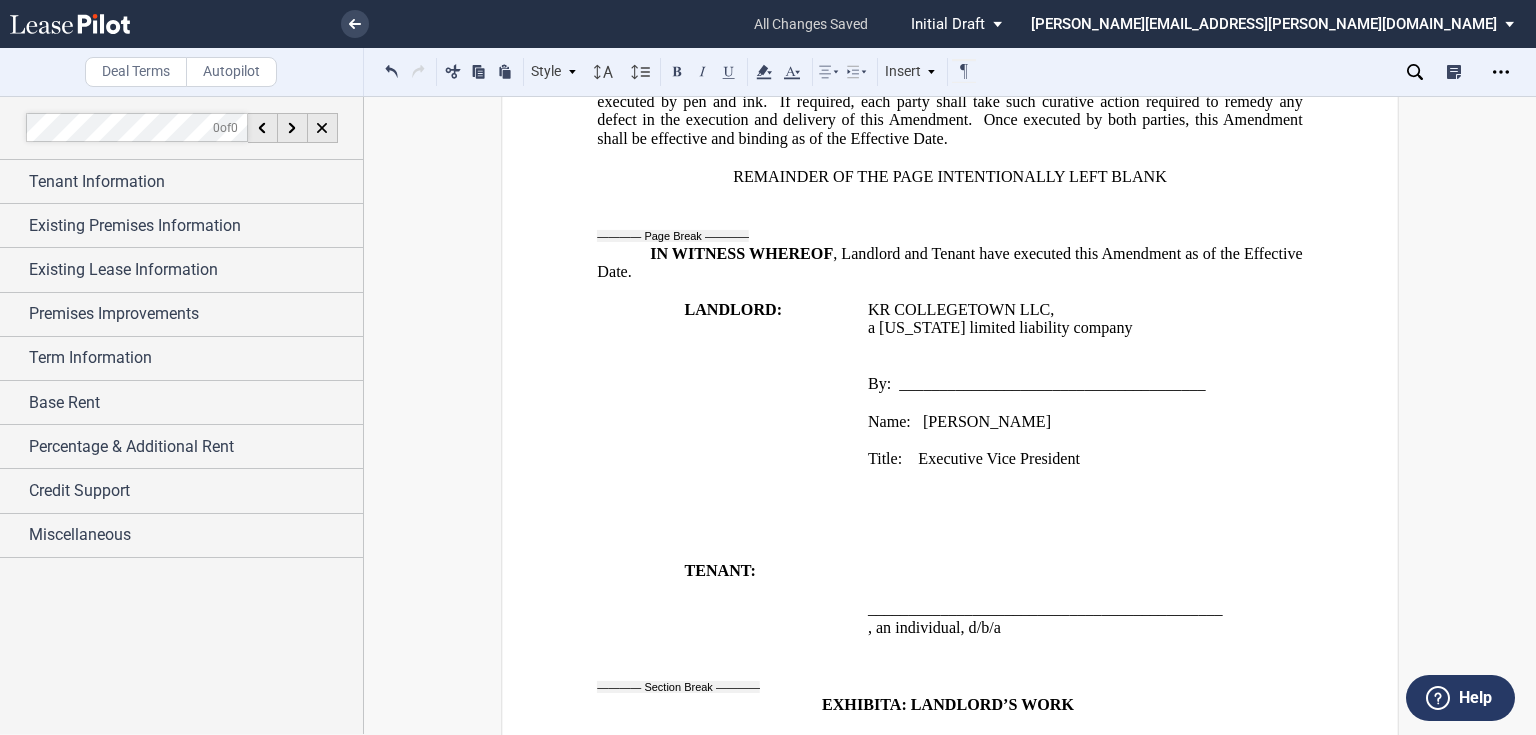 scroll, scrollTop: 2999, scrollLeft: 0, axis: vertical 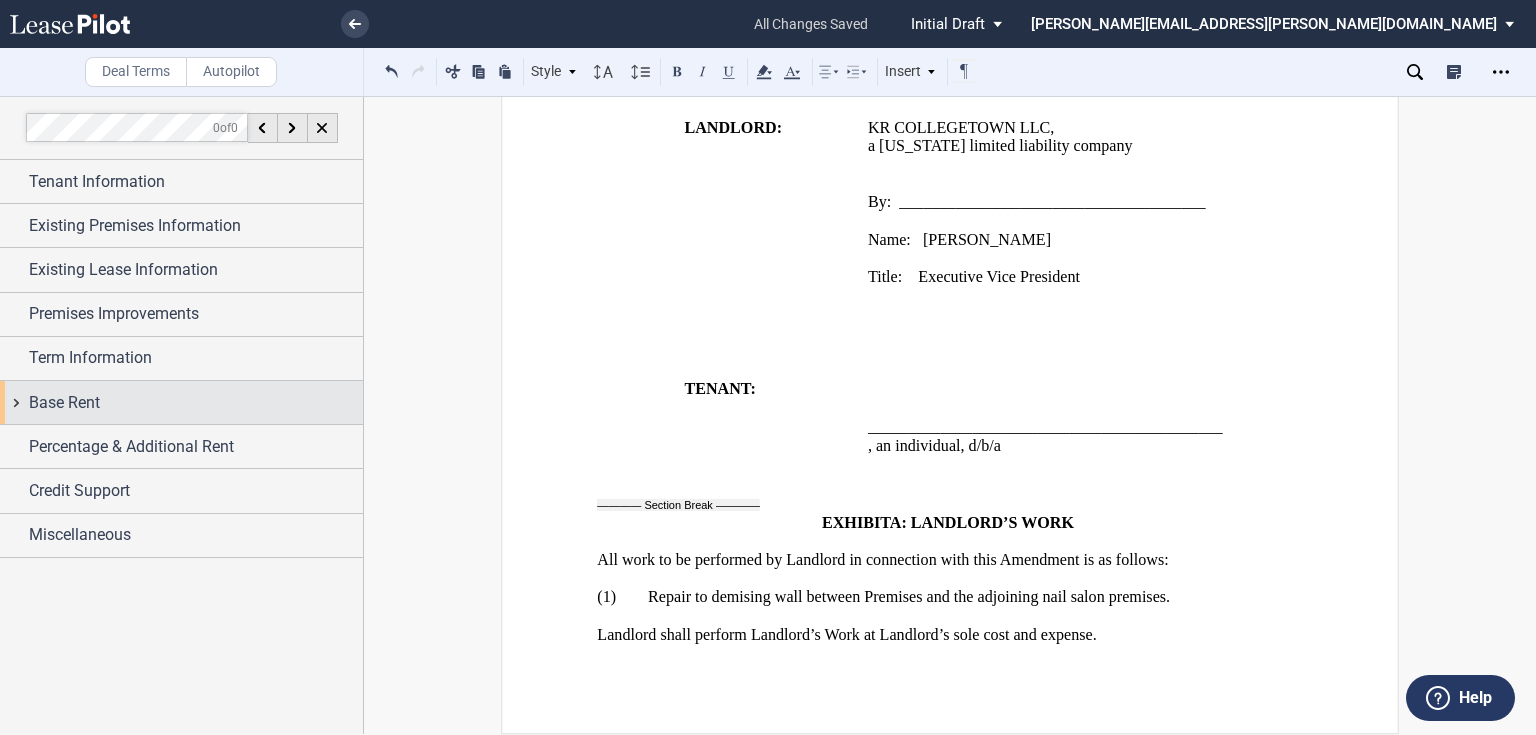 click on "Base Rent" at bounding box center [64, 403] 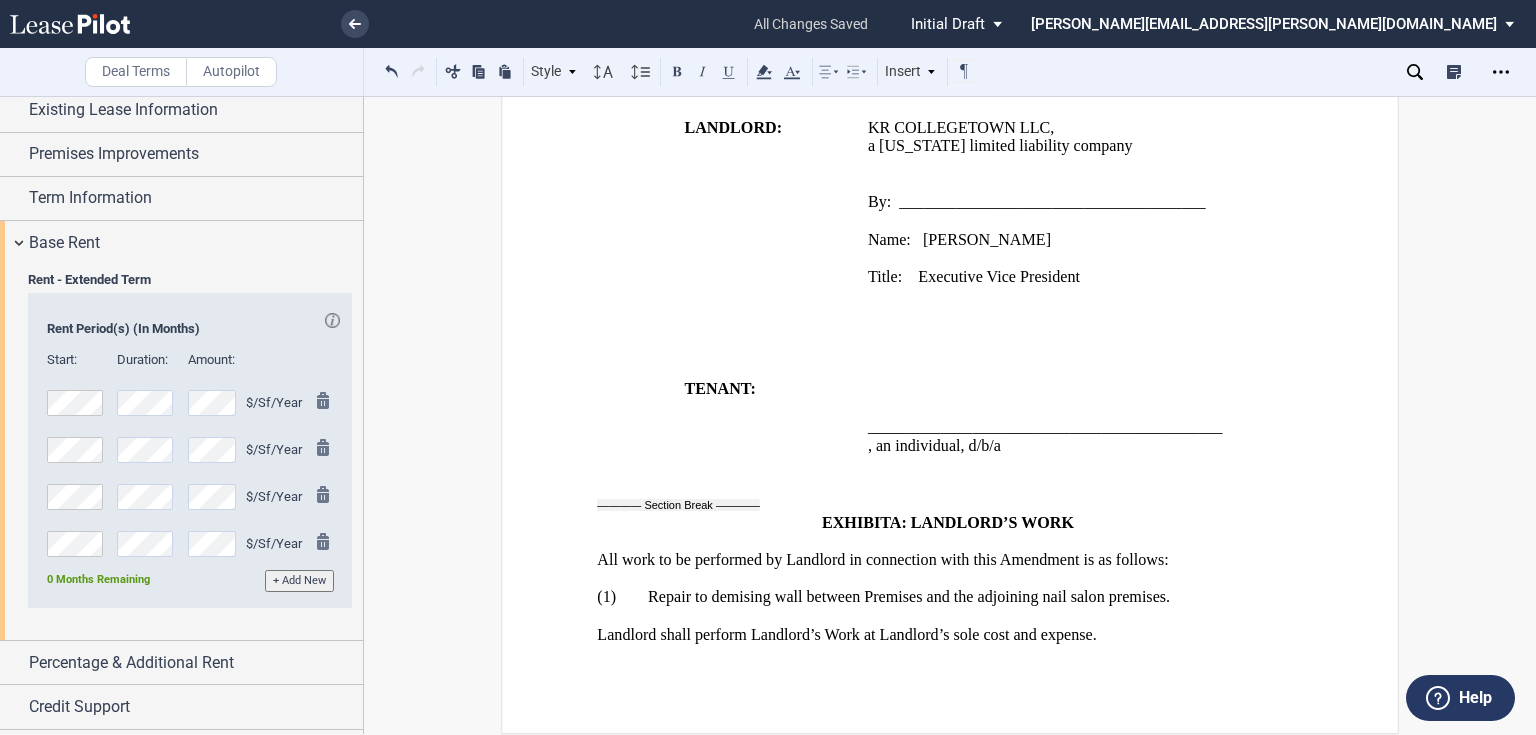 scroll, scrollTop: 196, scrollLeft: 0, axis: vertical 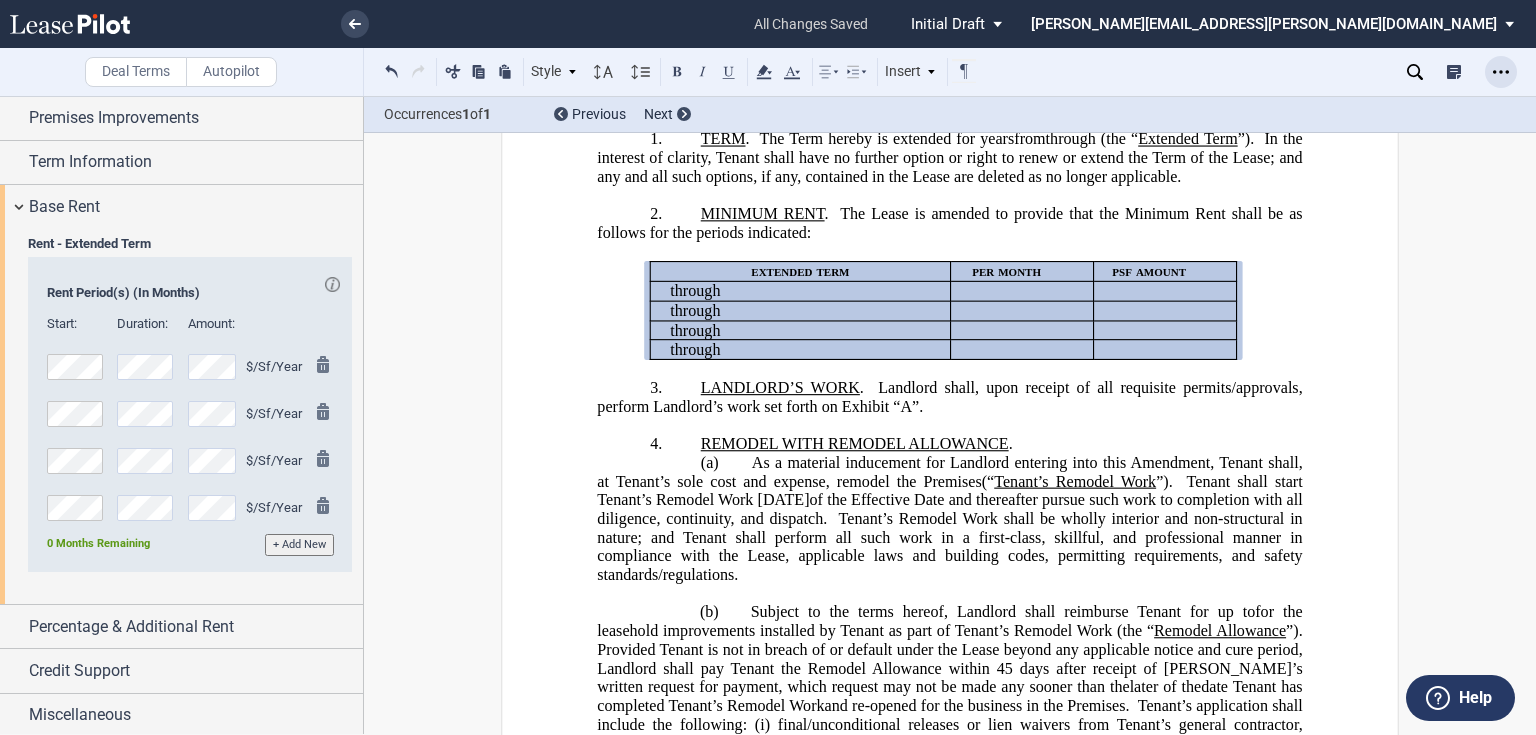 click 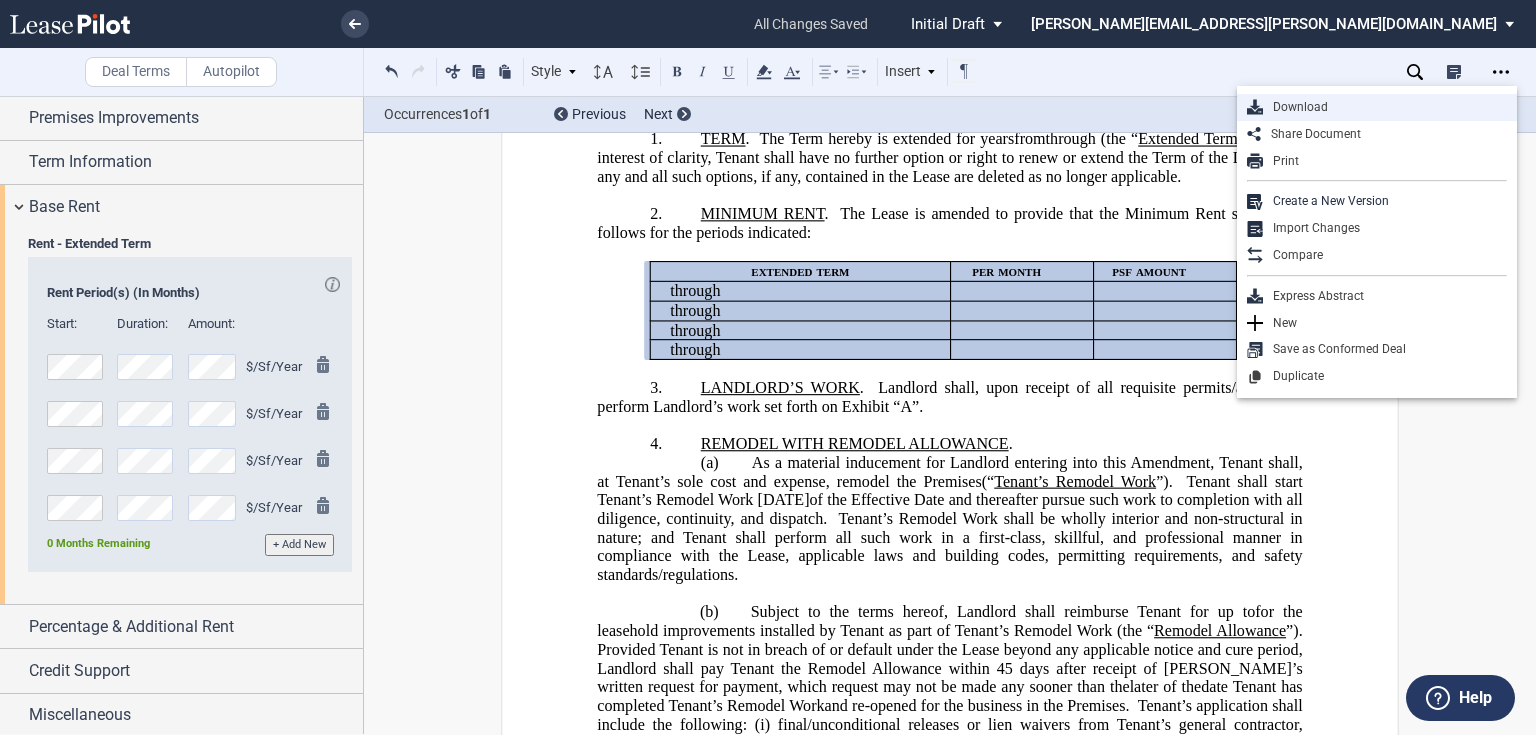 click on "Download" at bounding box center (1385, 107) 